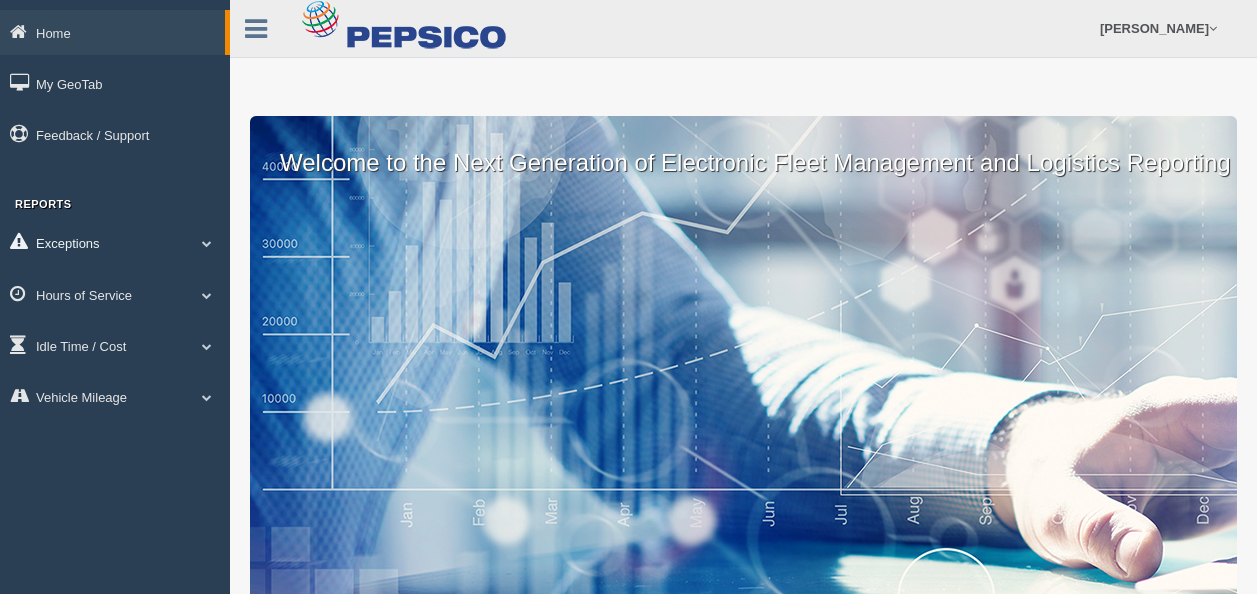 scroll, scrollTop: 0, scrollLeft: 0, axis: both 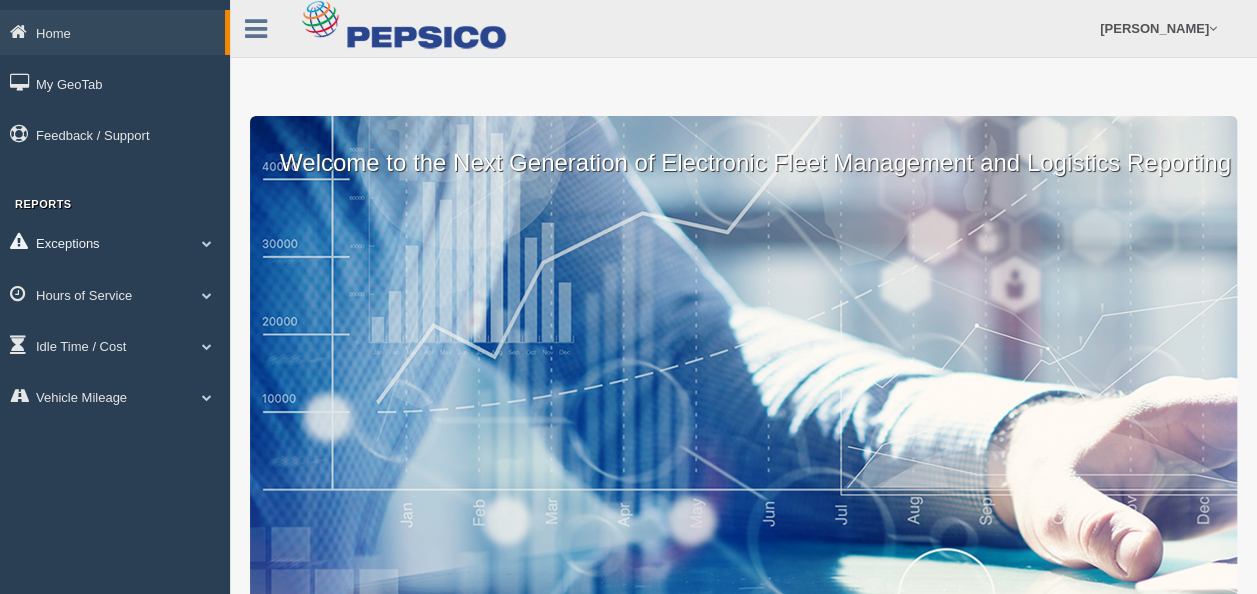 click on "Exceptions" at bounding box center (115, 242) 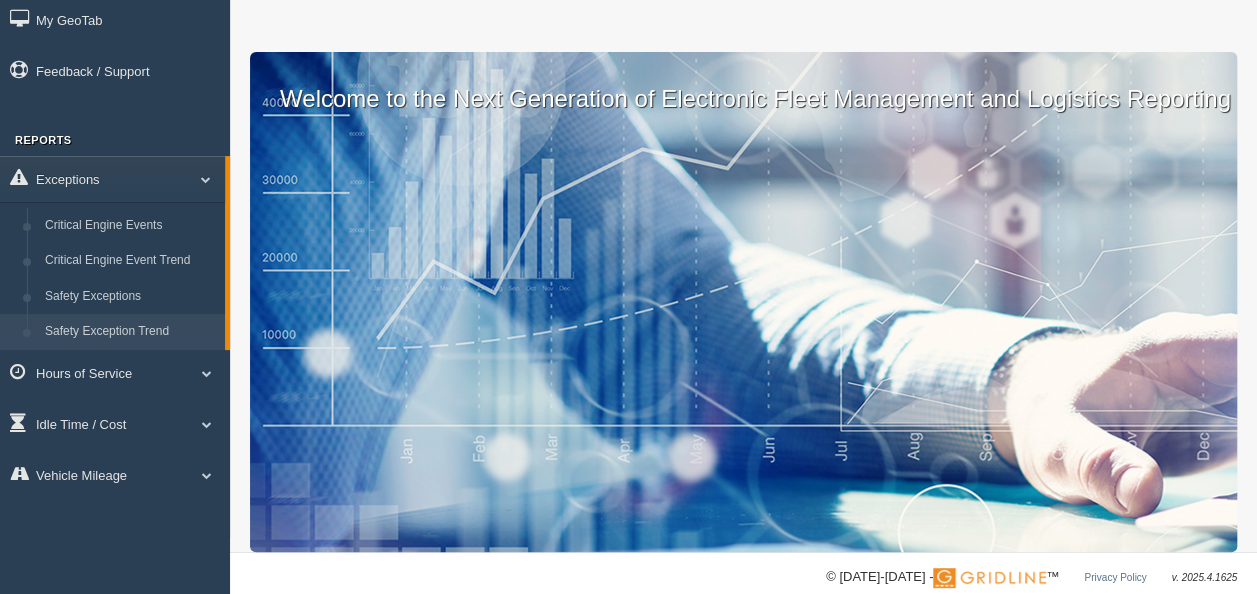 scroll, scrollTop: 92, scrollLeft: 0, axis: vertical 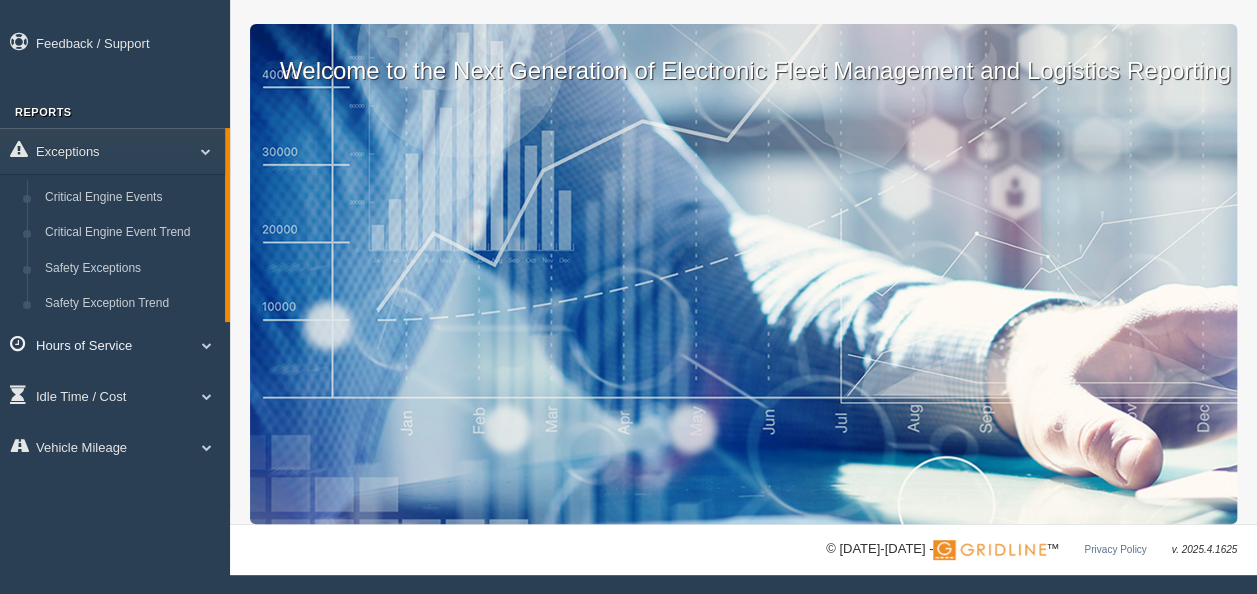 click on "Hours of Service" at bounding box center (115, 344) 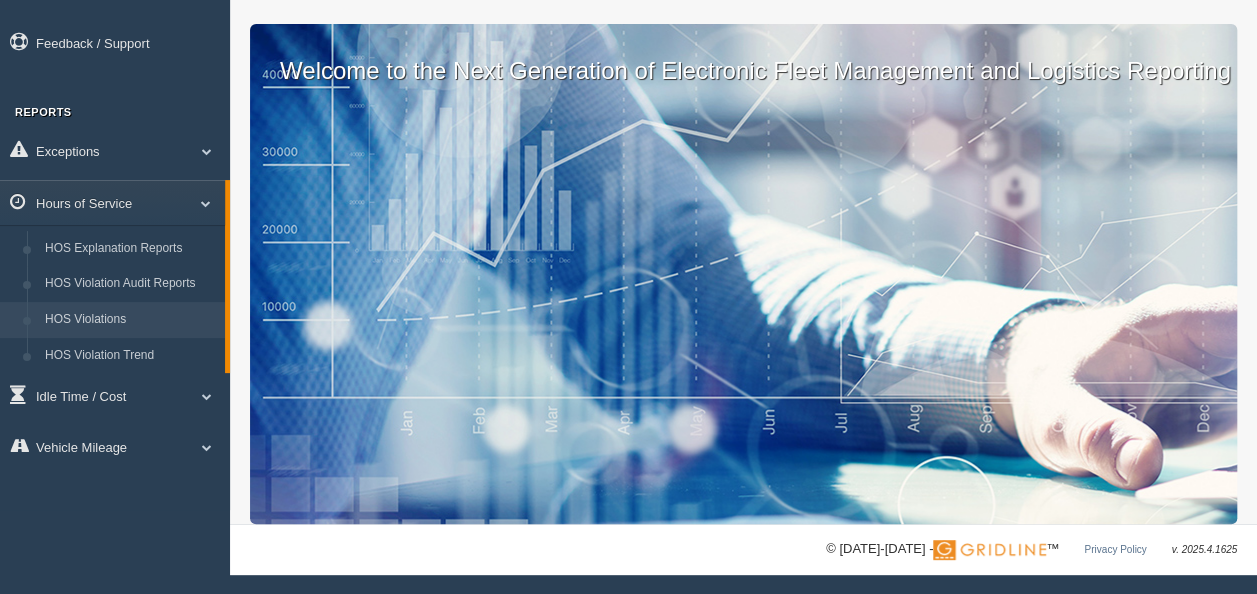 click on "HOS Violations" at bounding box center (130, 320) 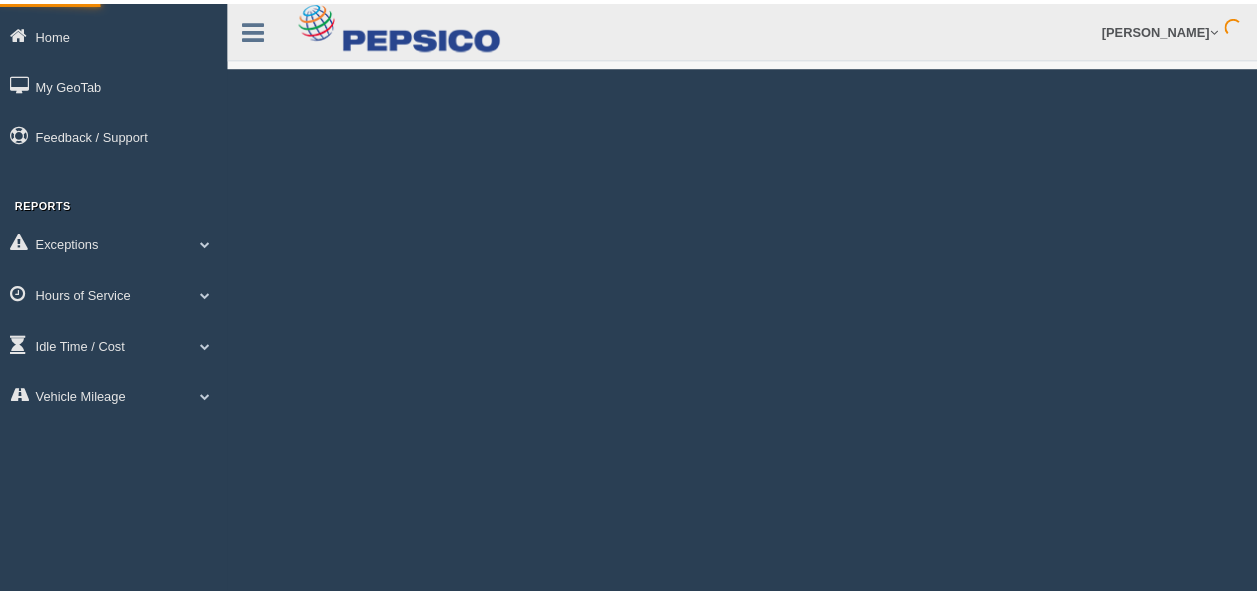 scroll, scrollTop: 0, scrollLeft: 0, axis: both 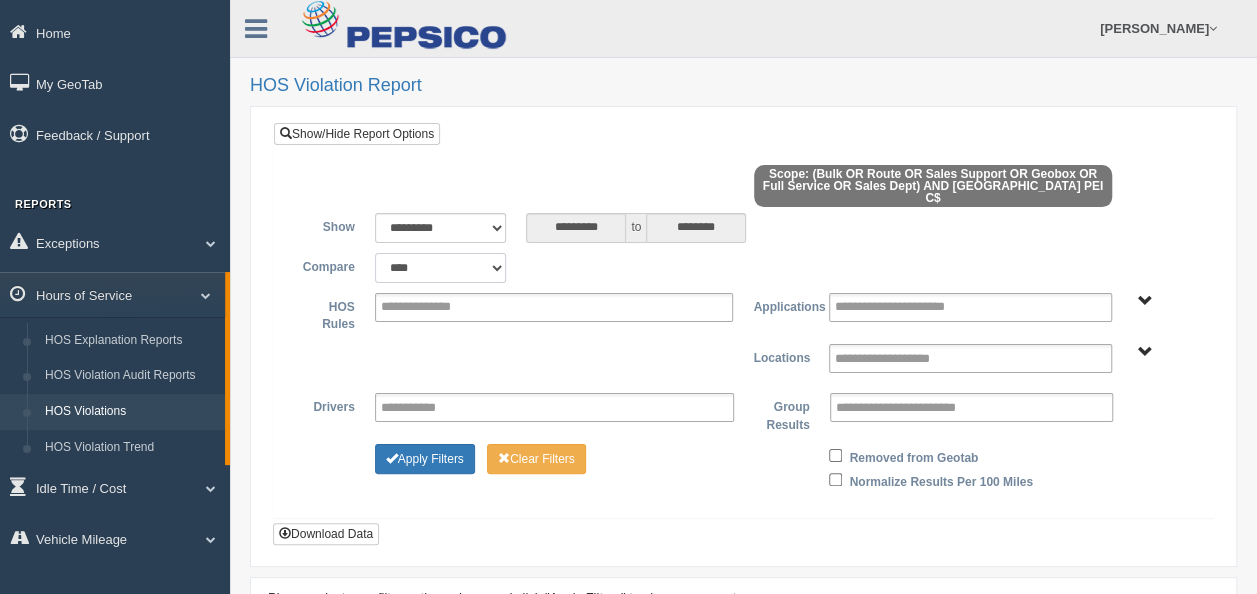 click on "**********" at bounding box center [441, 268] 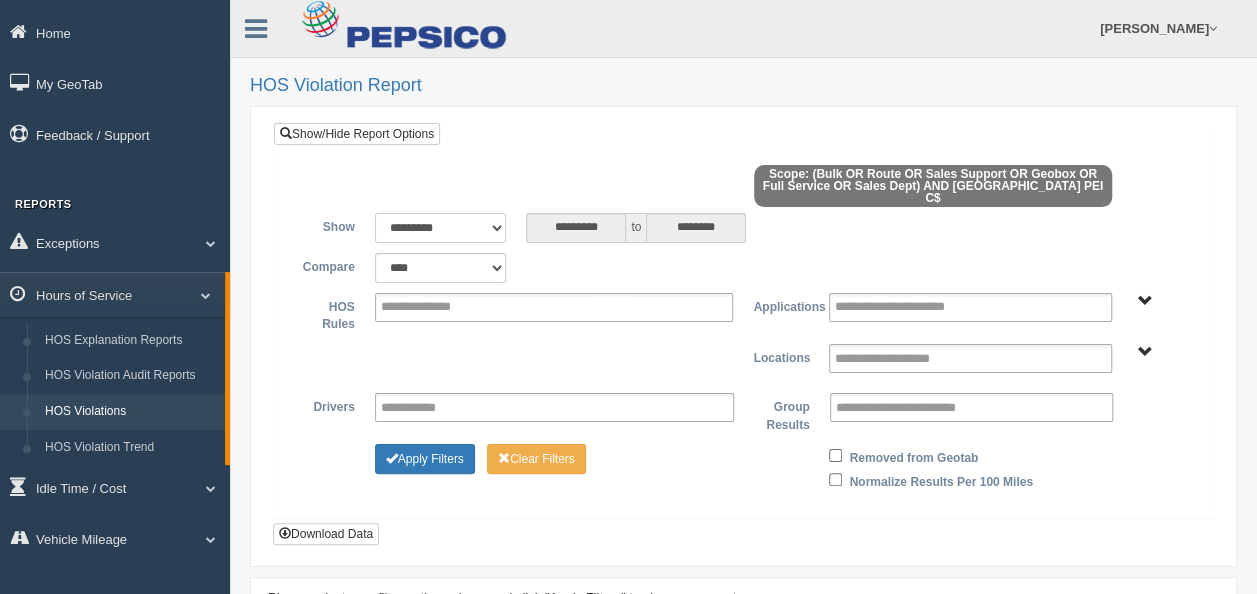 click on "**********" at bounding box center [441, 228] 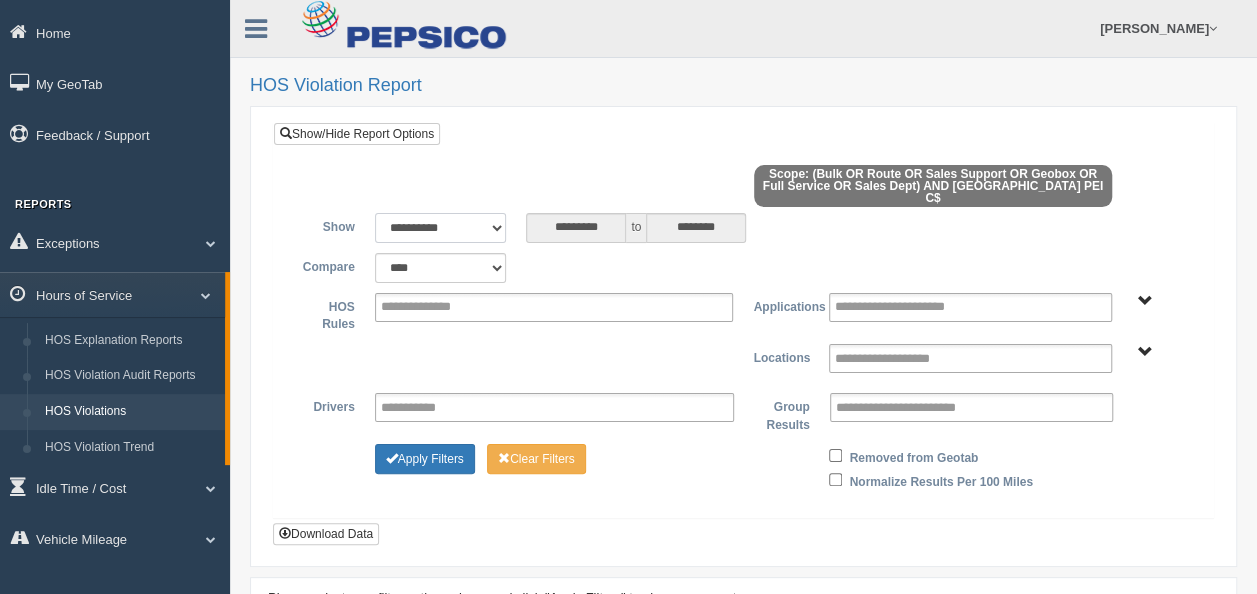 type on "********" 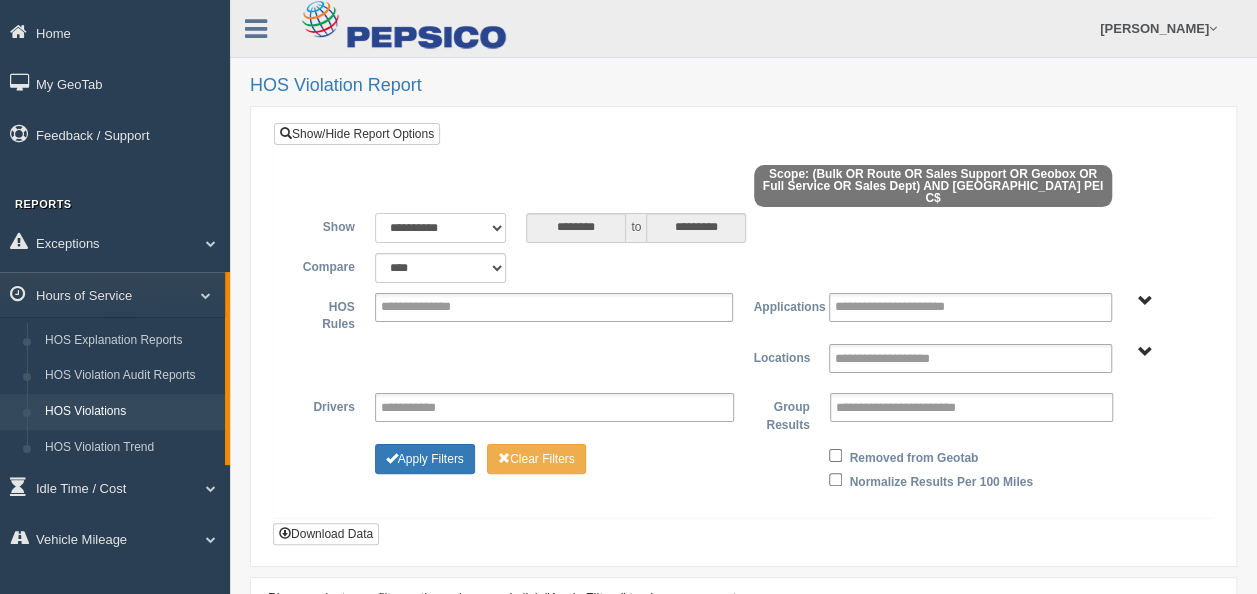 scroll, scrollTop: 88, scrollLeft: 0, axis: vertical 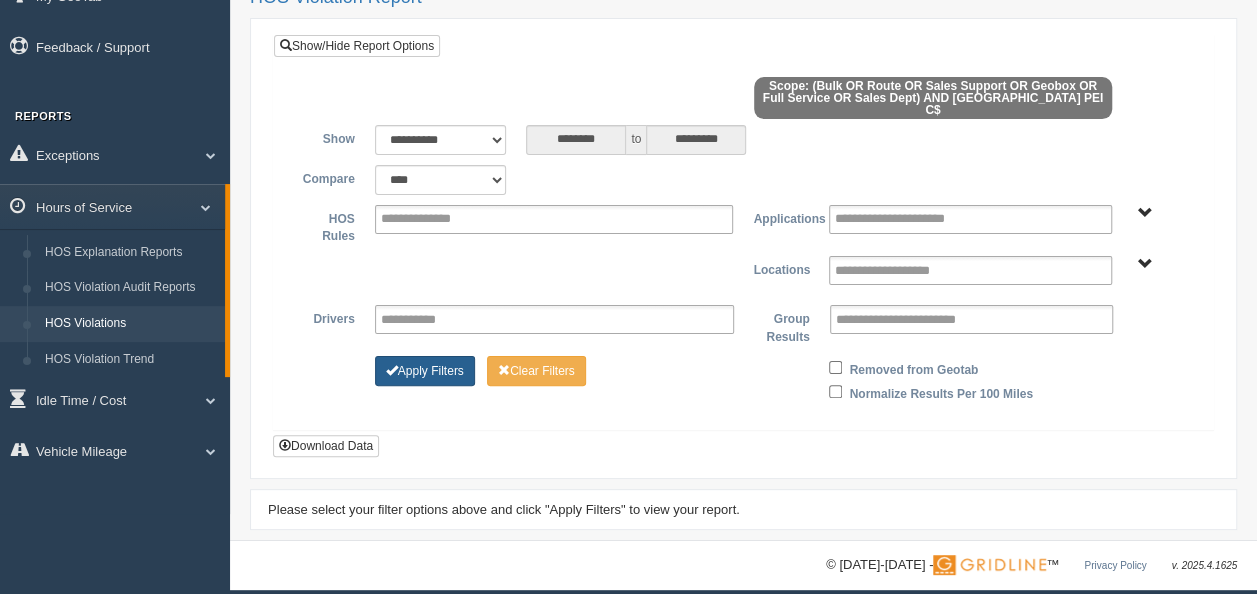 click on "Apply Filters" at bounding box center [425, 371] 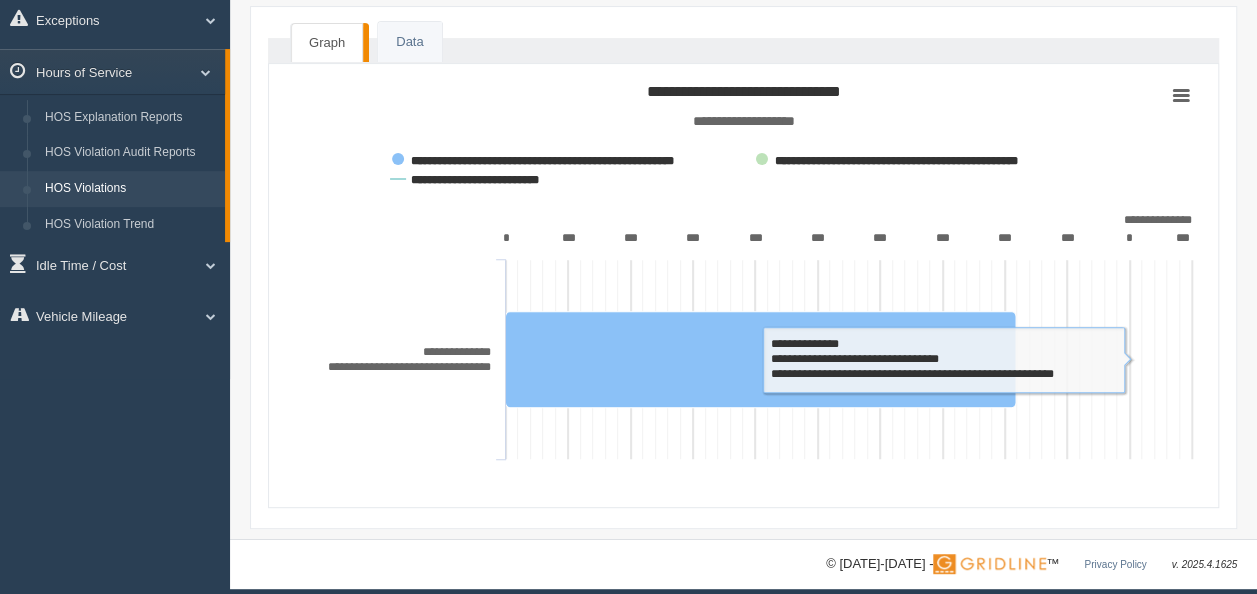 scroll, scrollTop: 234, scrollLeft: 0, axis: vertical 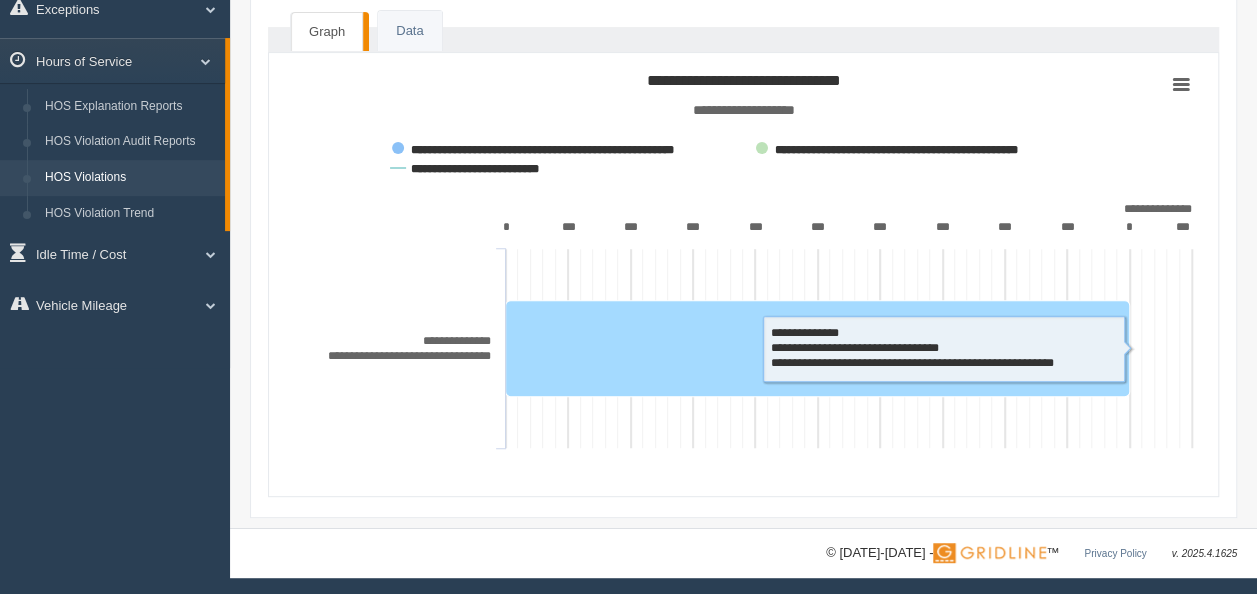 click 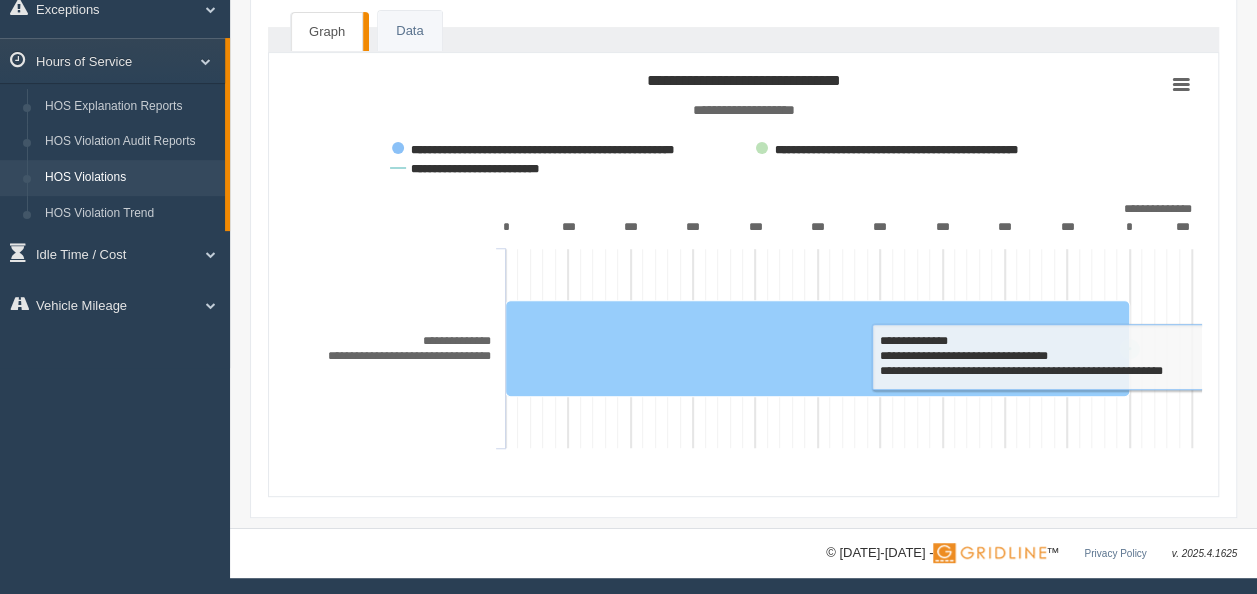 click 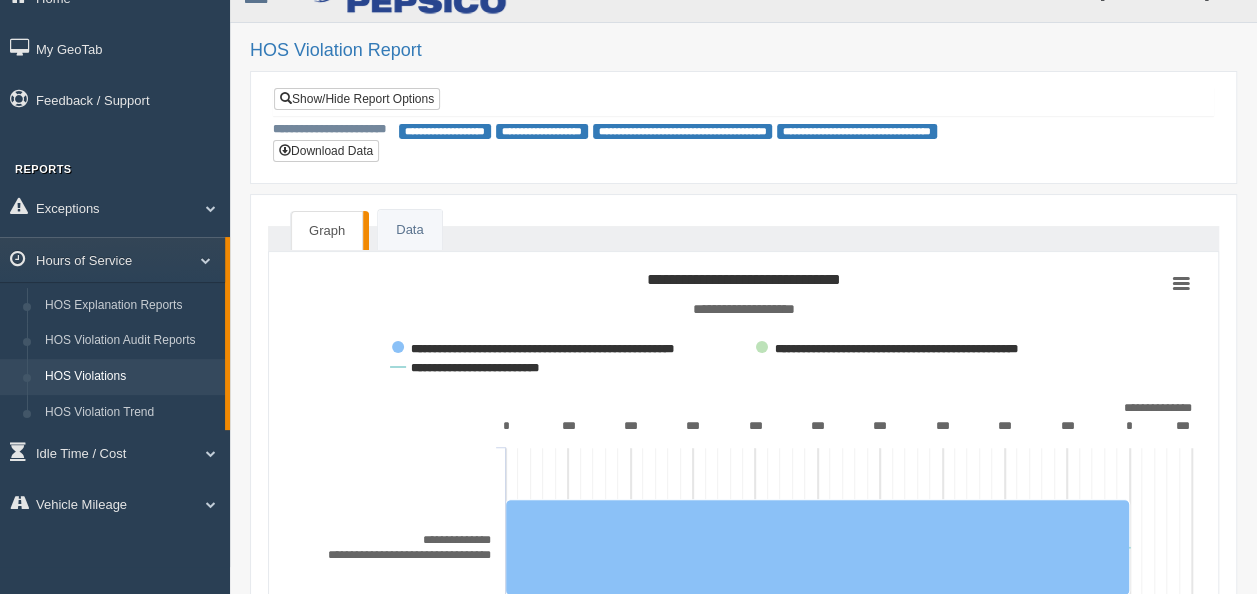 scroll, scrollTop: 0, scrollLeft: 0, axis: both 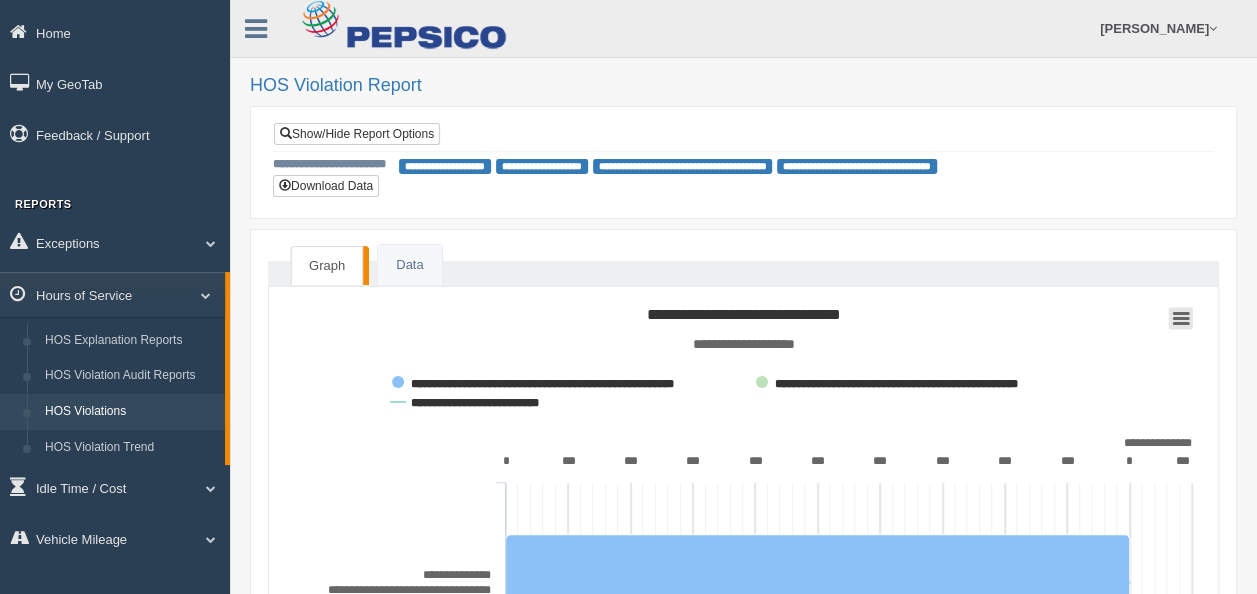 click 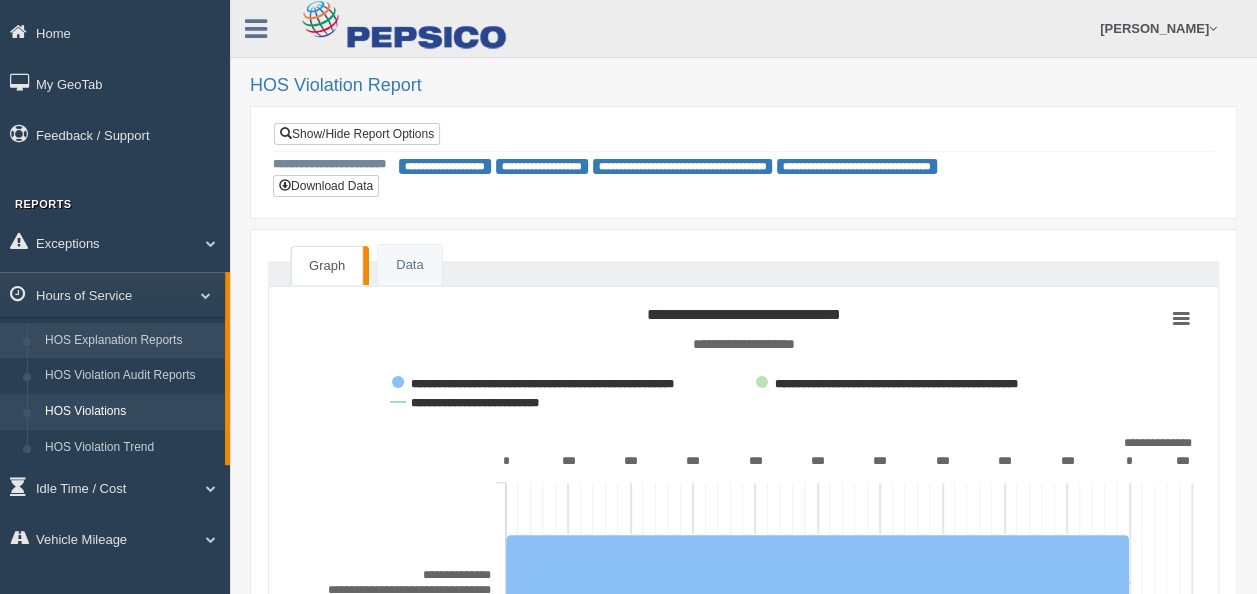 click on "HOS Explanation Reports" at bounding box center (130, 341) 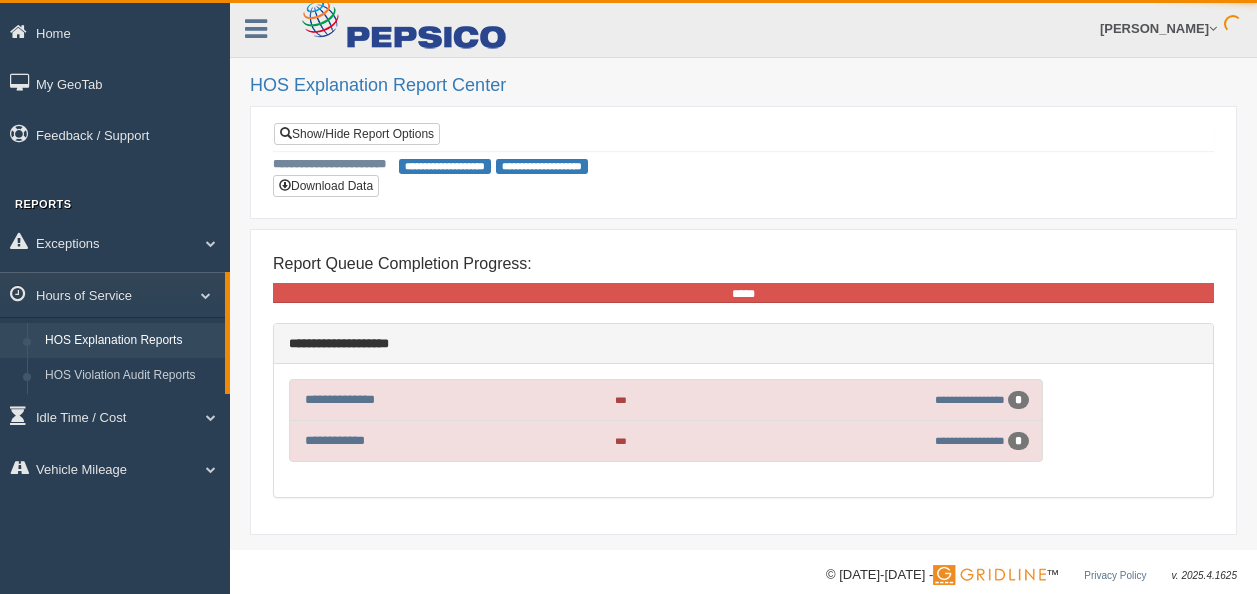 scroll, scrollTop: 0, scrollLeft: 0, axis: both 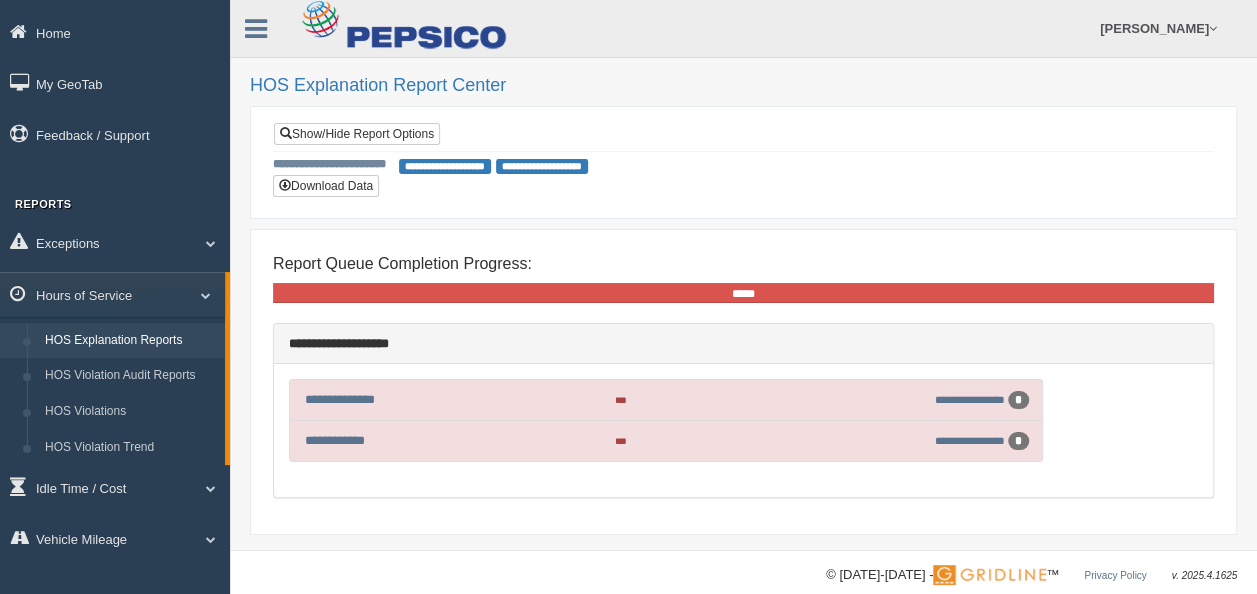 click on "**********" at bounding box center [666, 400] 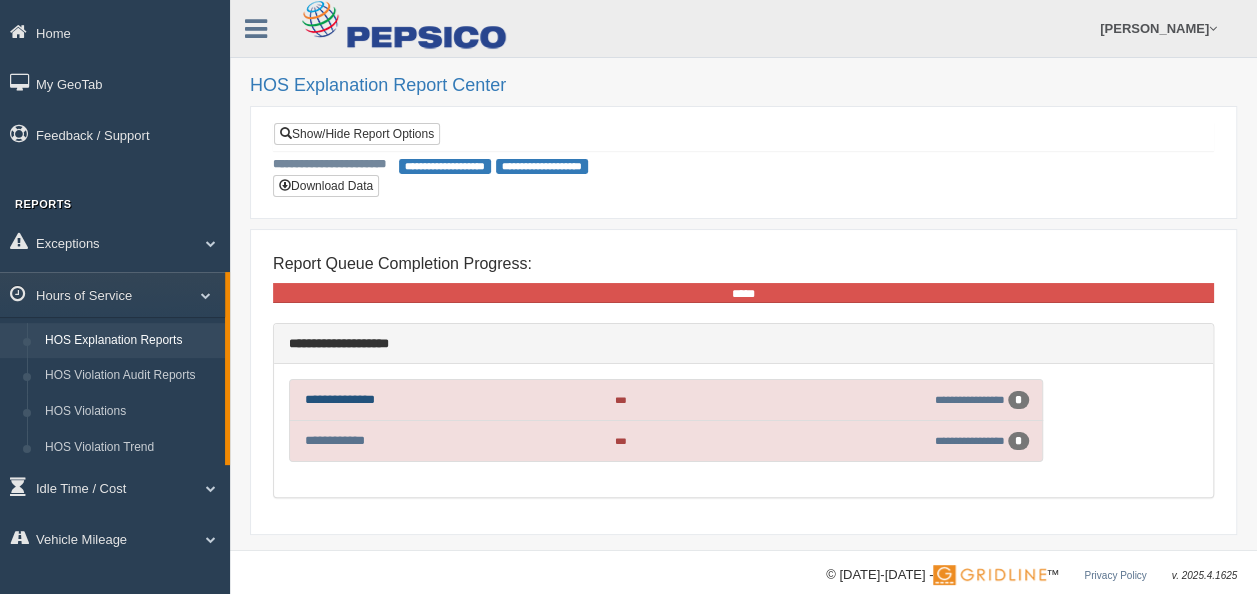 click on "**********" at bounding box center (340, 399) 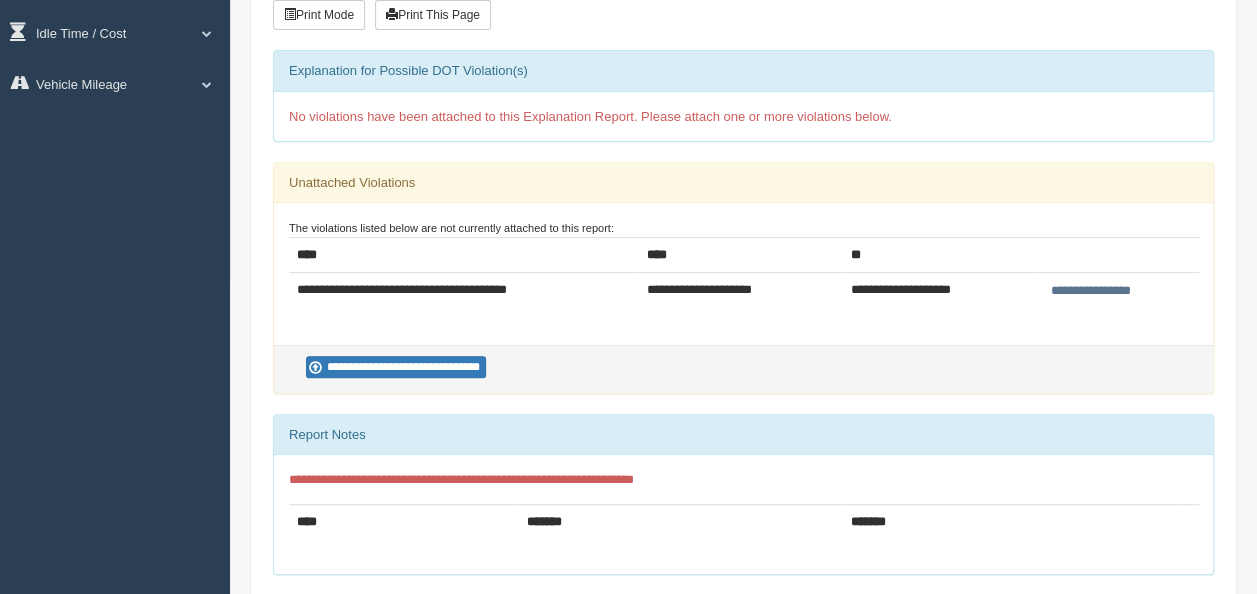 scroll, scrollTop: 500, scrollLeft: 0, axis: vertical 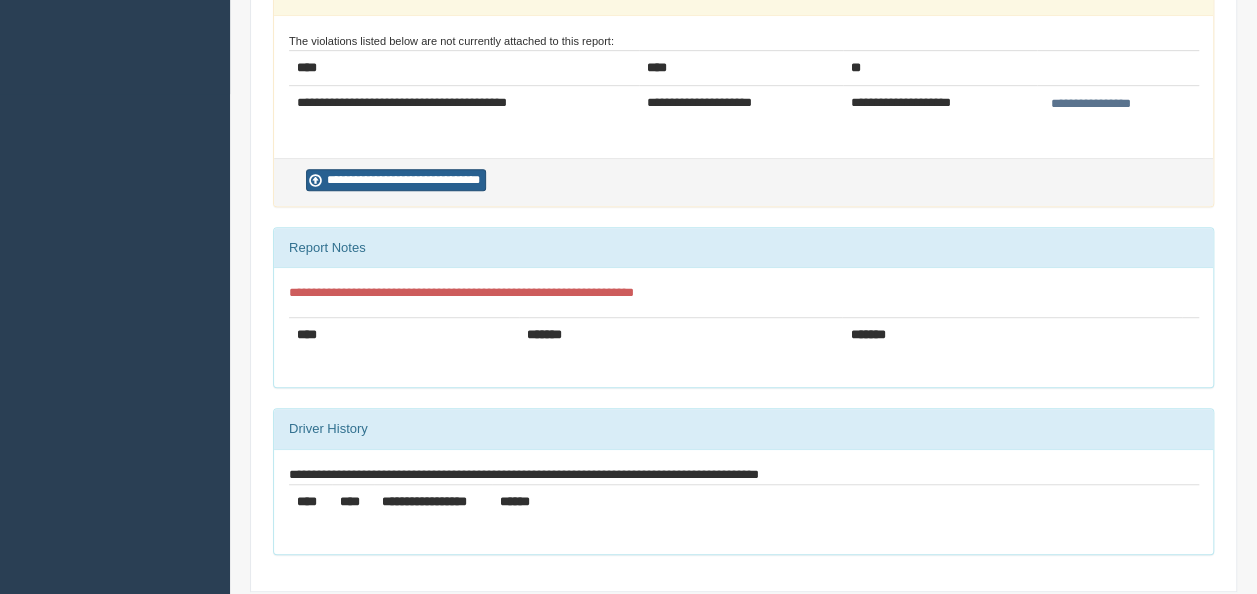 click on "**********" at bounding box center [396, 180] 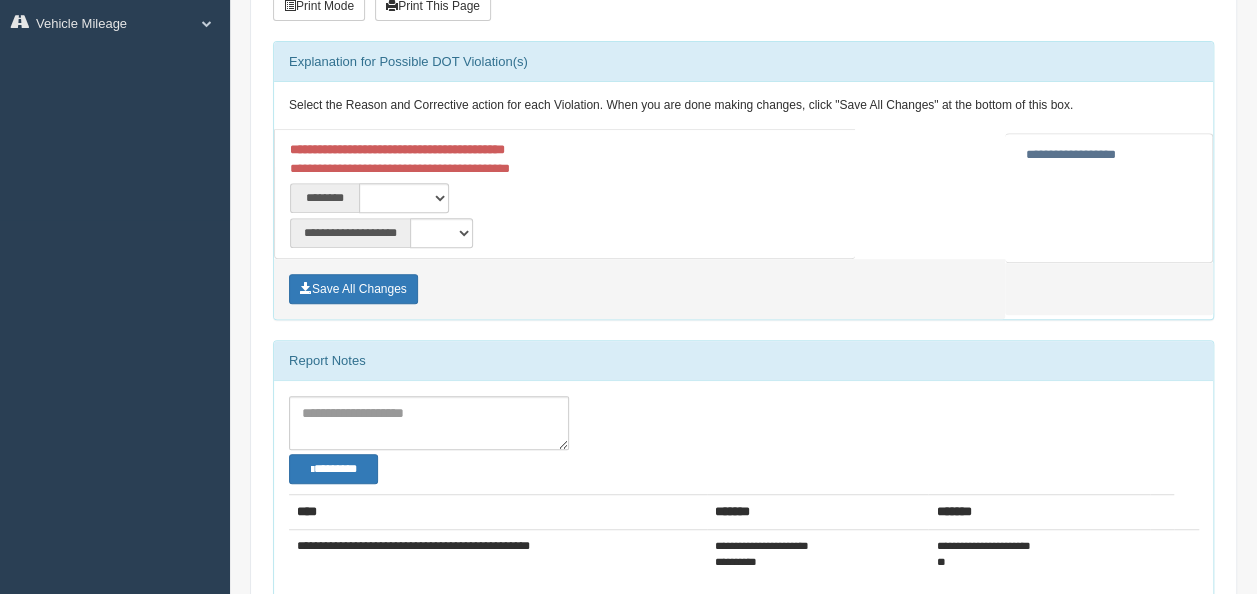 scroll, scrollTop: 400, scrollLeft: 0, axis: vertical 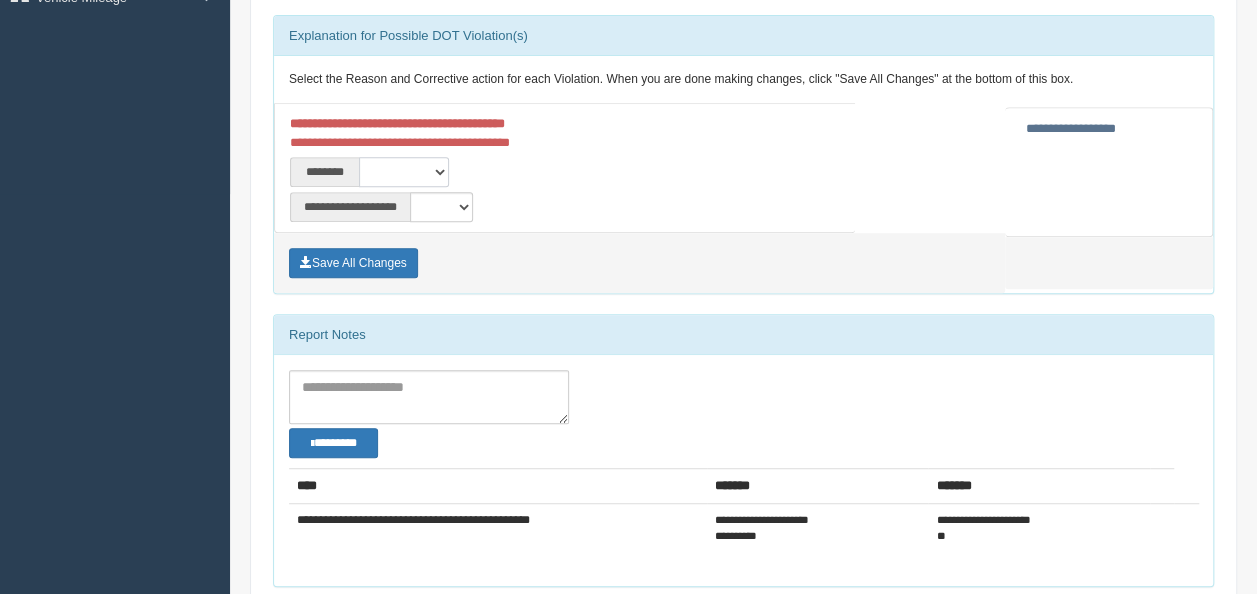 click on "**********" at bounding box center (404, 172) 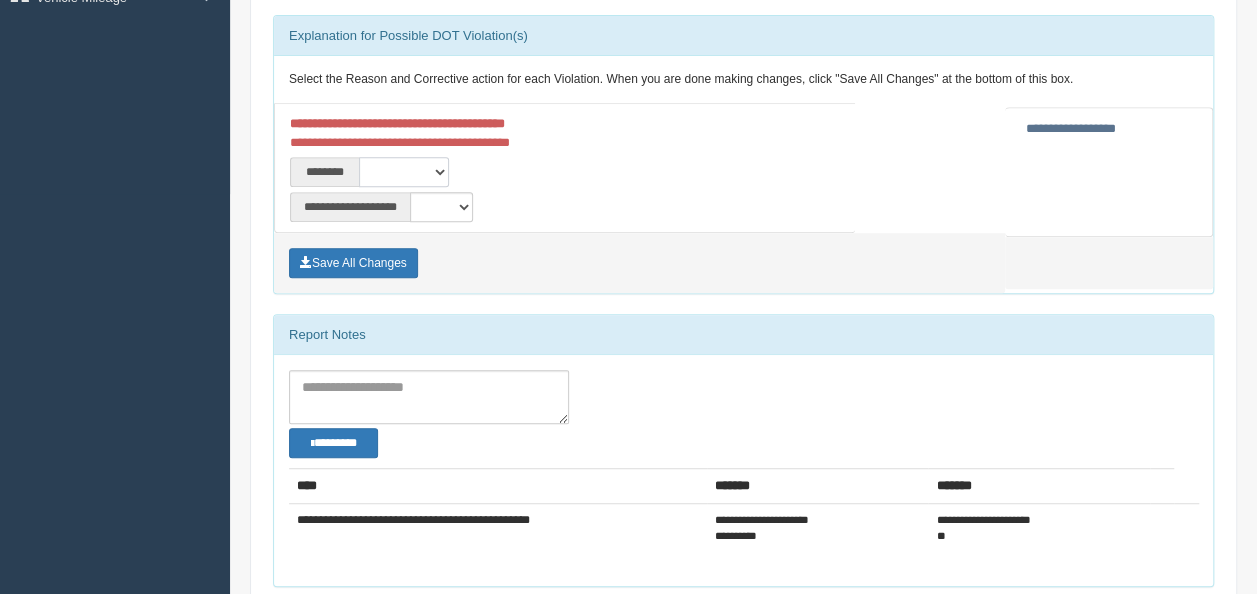 select on "****" 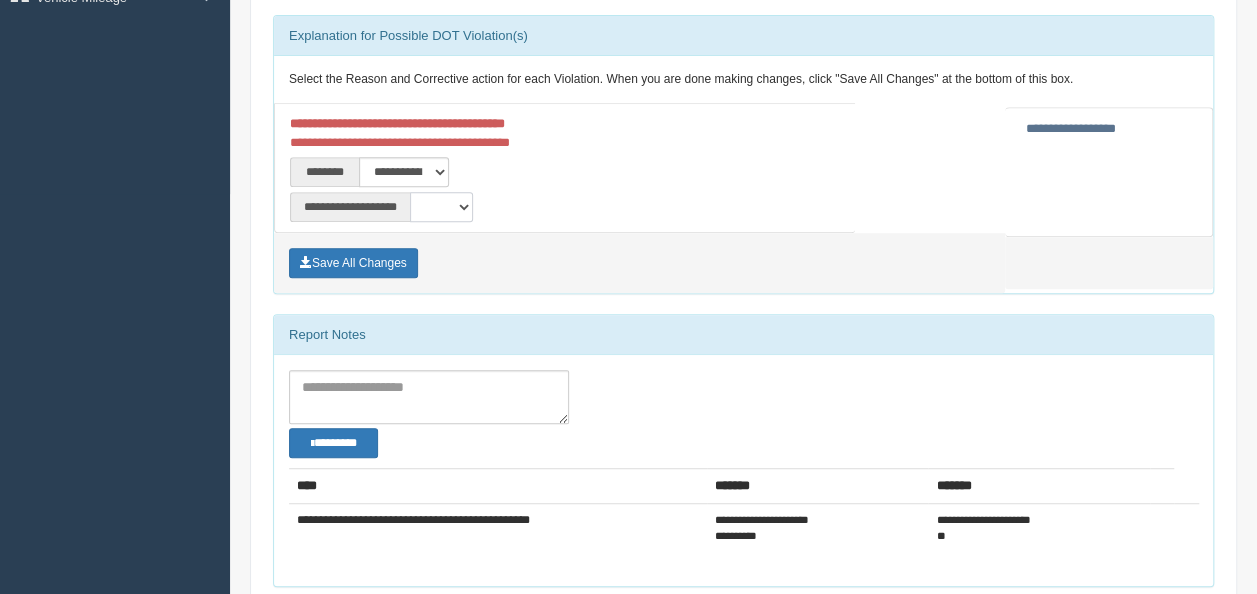 click on "**********" at bounding box center [441, 207] 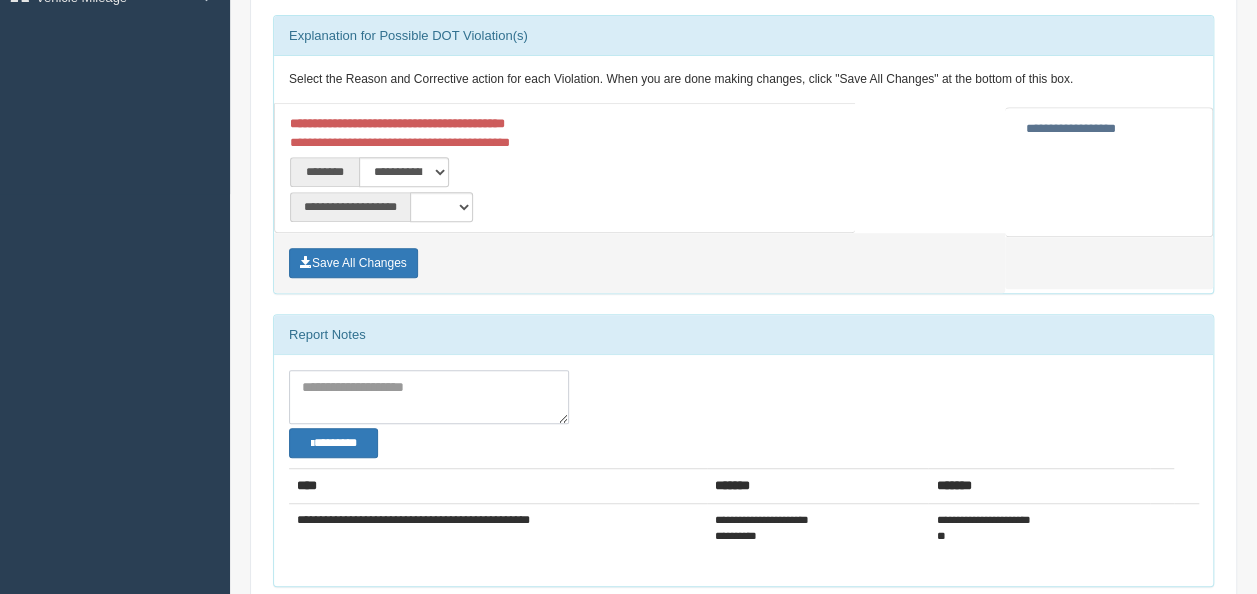 click at bounding box center [429, 397] 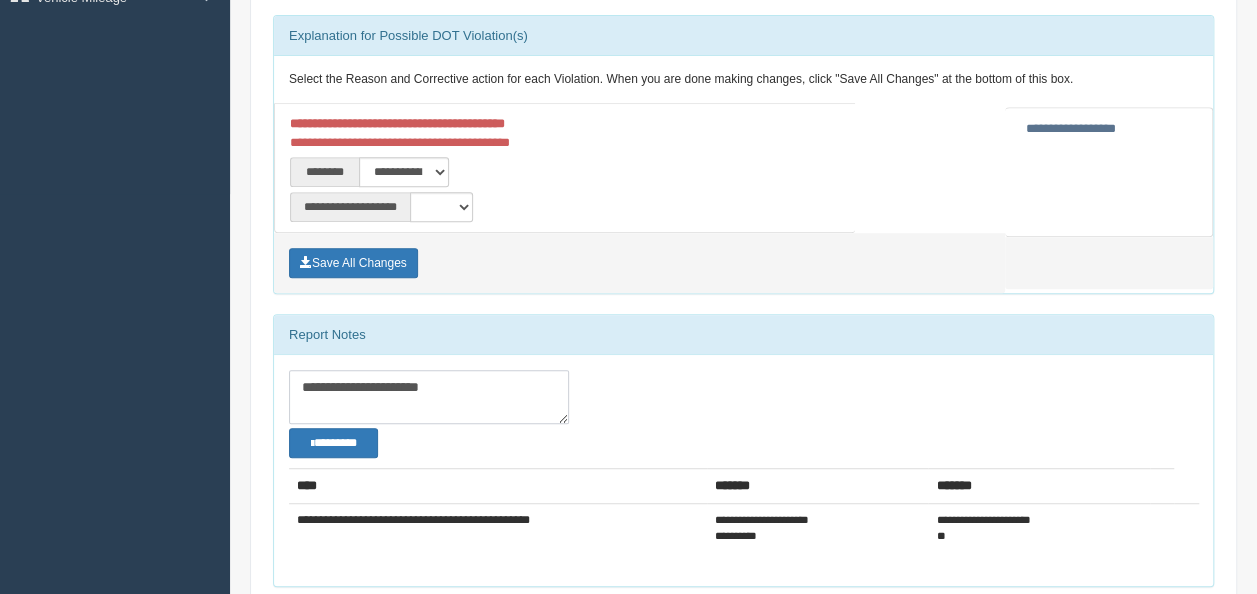 click on "**********" at bounding box center (429, 397) 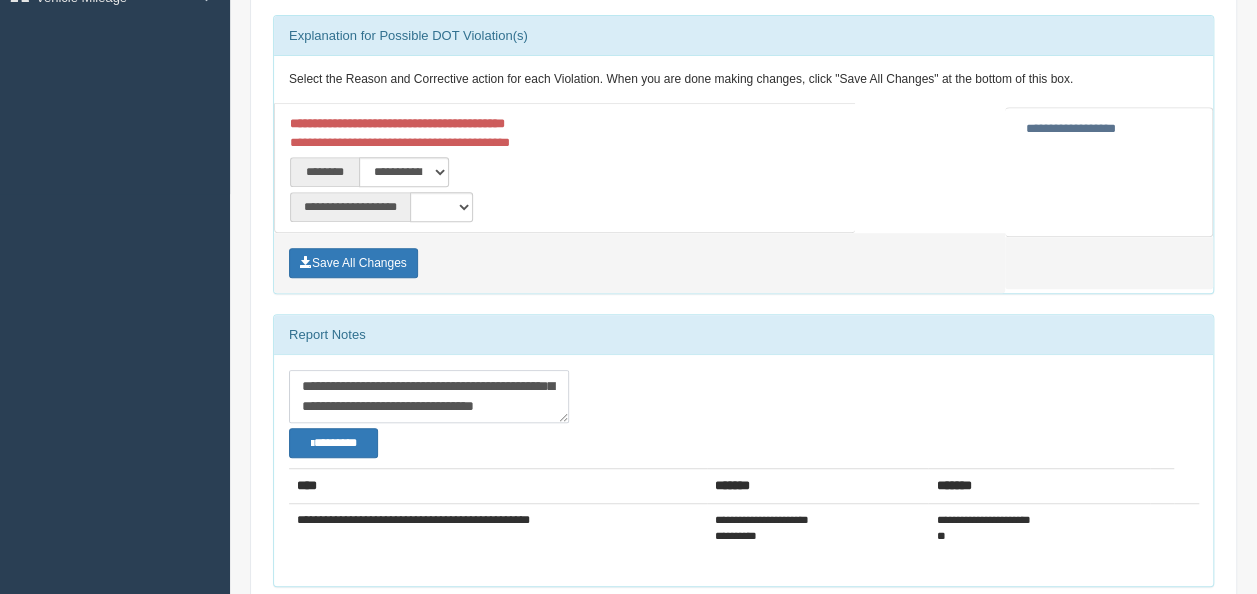 scroll, scrollTop: 72, scrollLeft: 0, axis: vertical 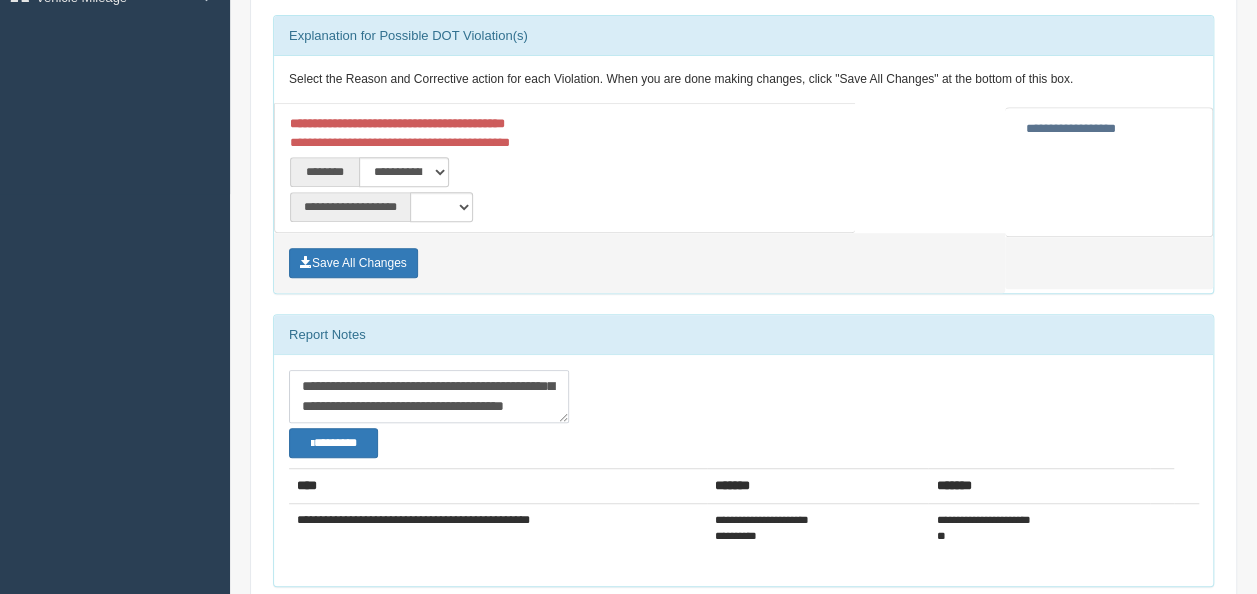 click on "**********" at bounding box center [429, 396] 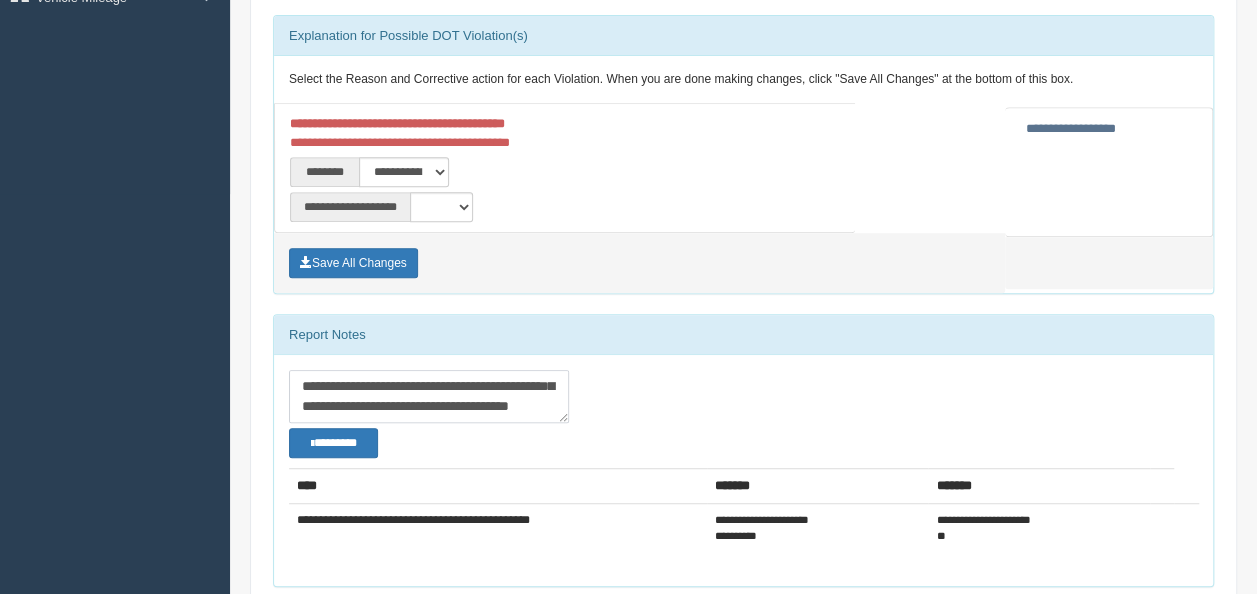 scroll, scrollTop: 0, scrollLeft: 0, axis: both 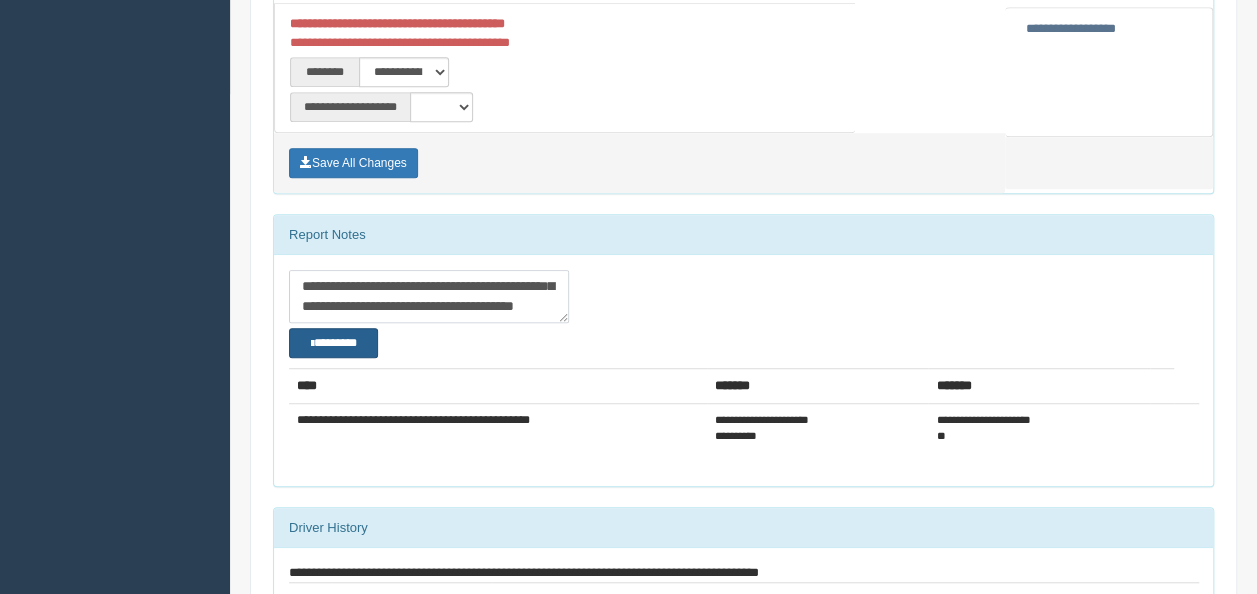 type on "**********" 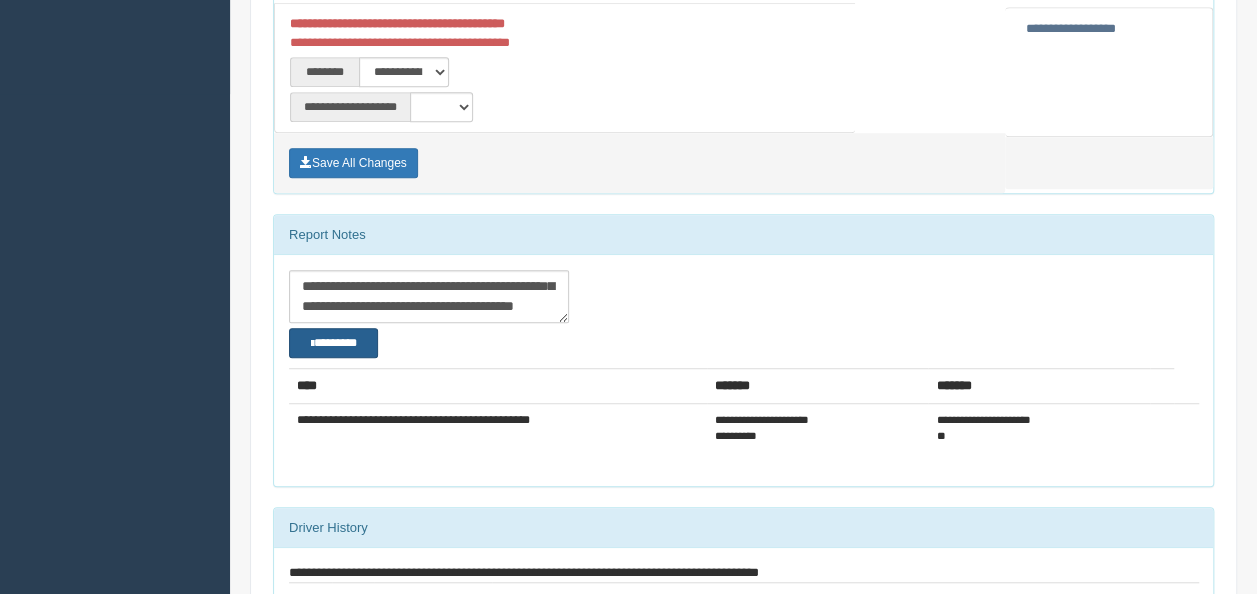 click on "********" at bounding box center (333, 342) 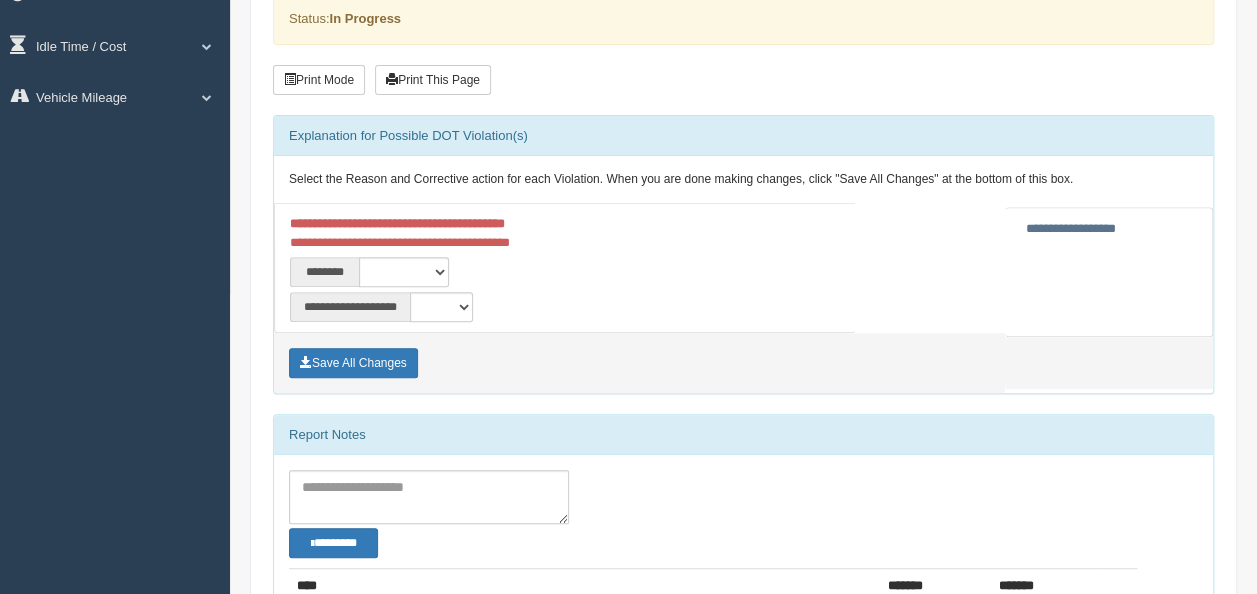 scroll, scrollTop: 400, scrollLeft: 0, axis: vertical 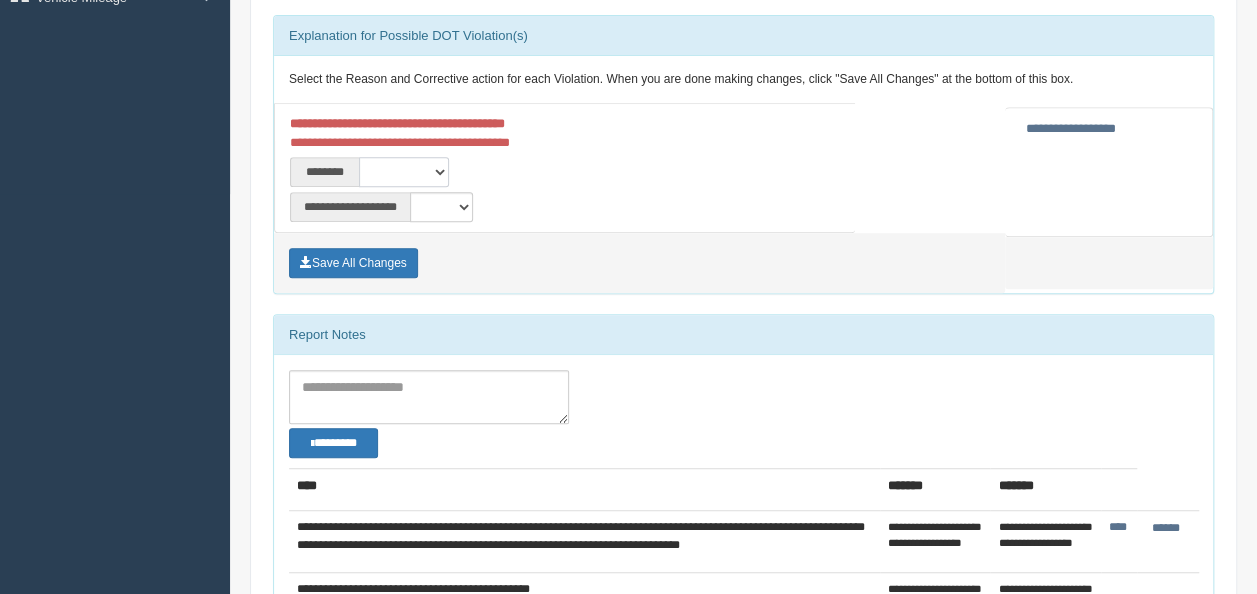 click on "**********" at bounding box center (404, 172) 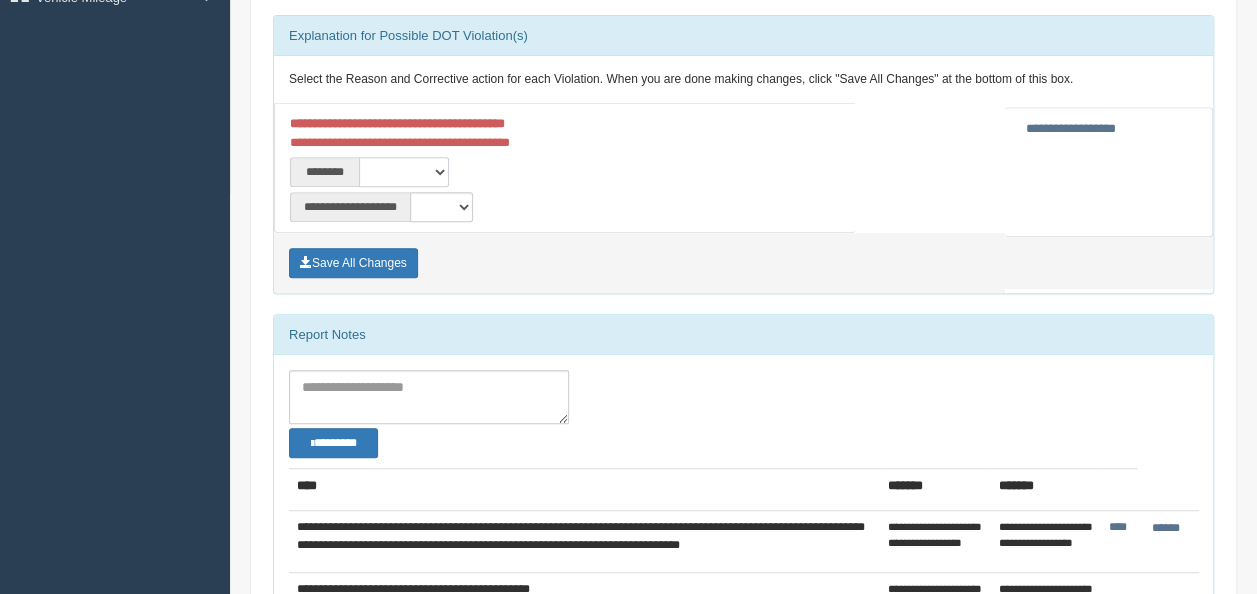select on "****" 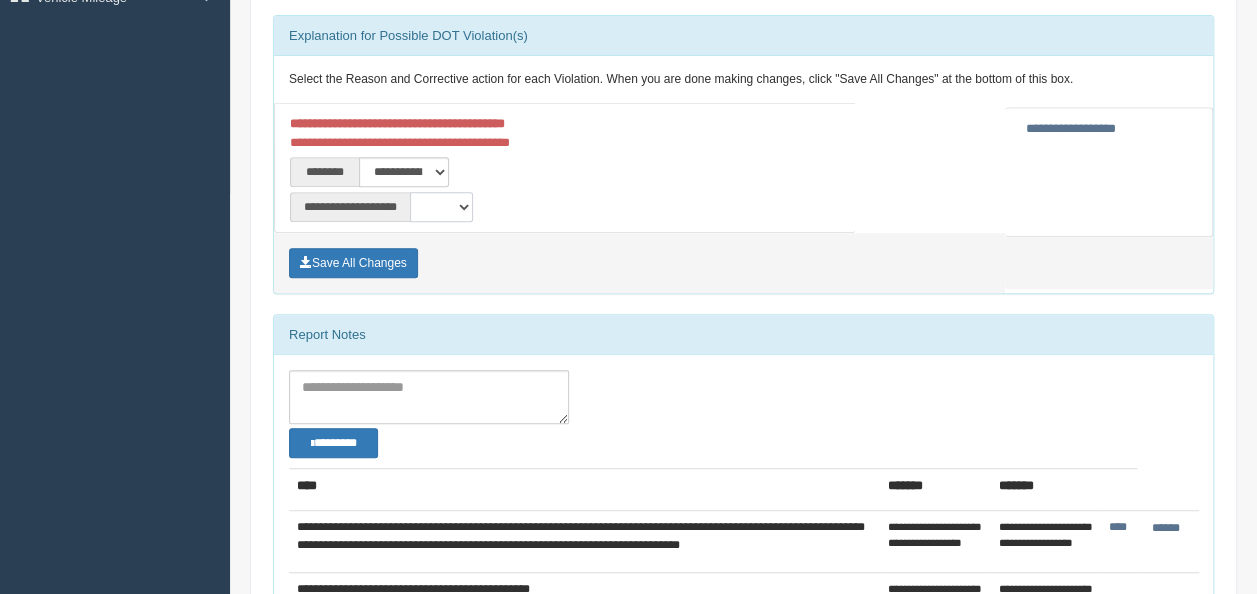 click on "**********" at bounding box center [441, 207] 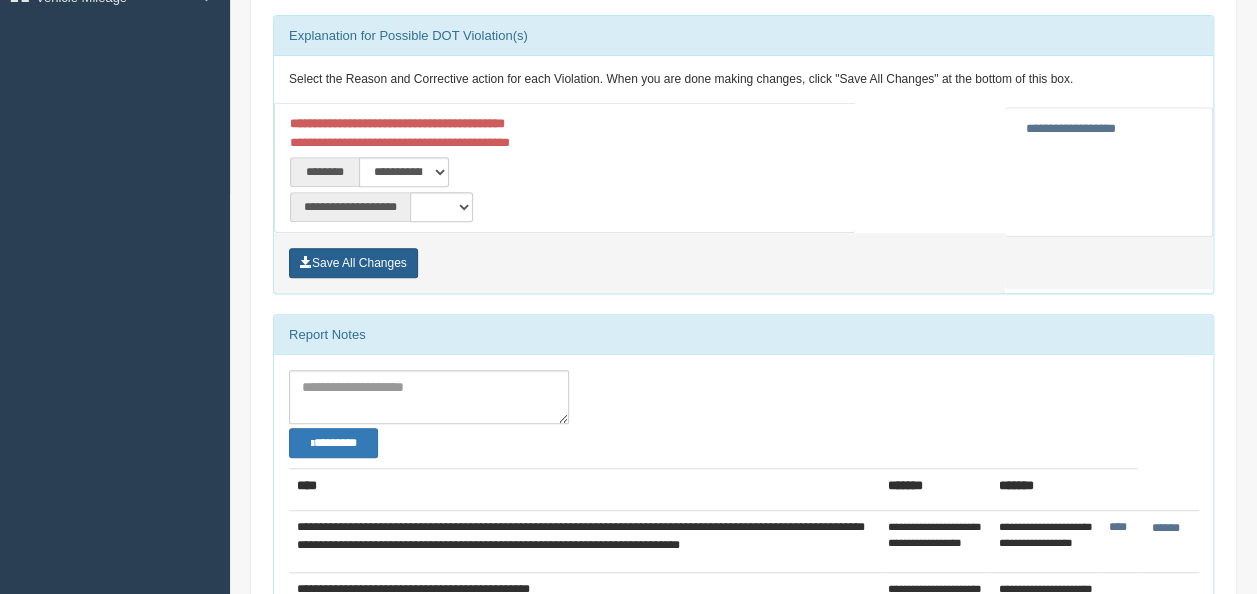 click on "Save All Changes" at bounding box center [353, 263] 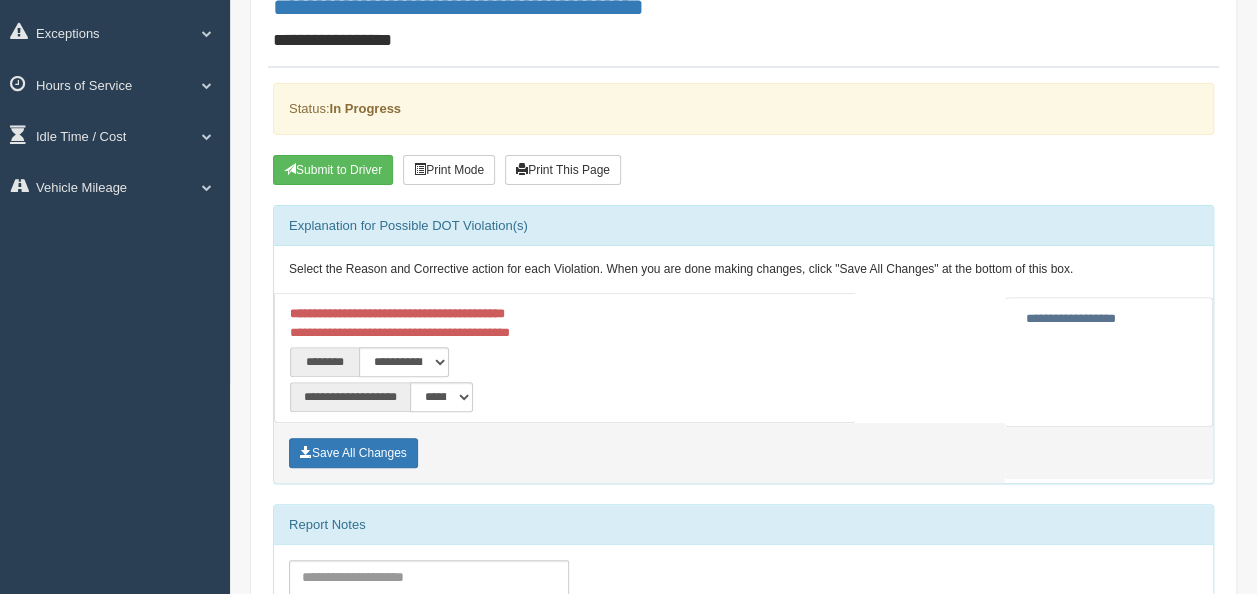 scroll, scrollTop: 200, scrollLeft: 0, axis: vertical 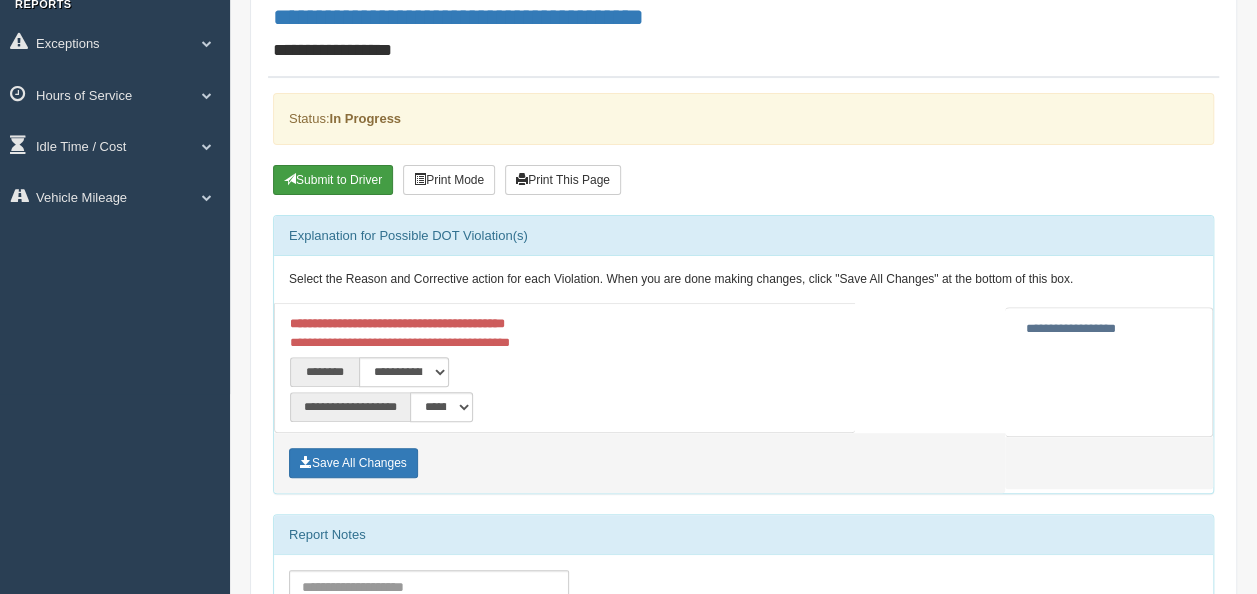 click on "Submit to Driver" at bounding box center [333, 180] 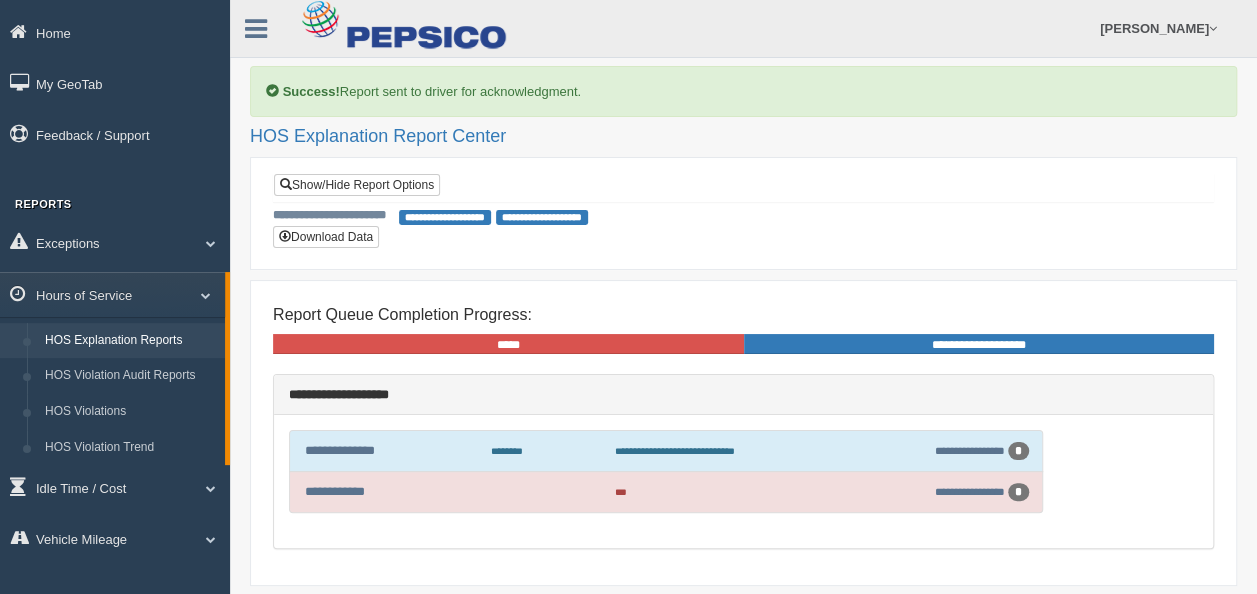 scroll, scrollTop: 70, scrollLeft: 0, axis: vertical 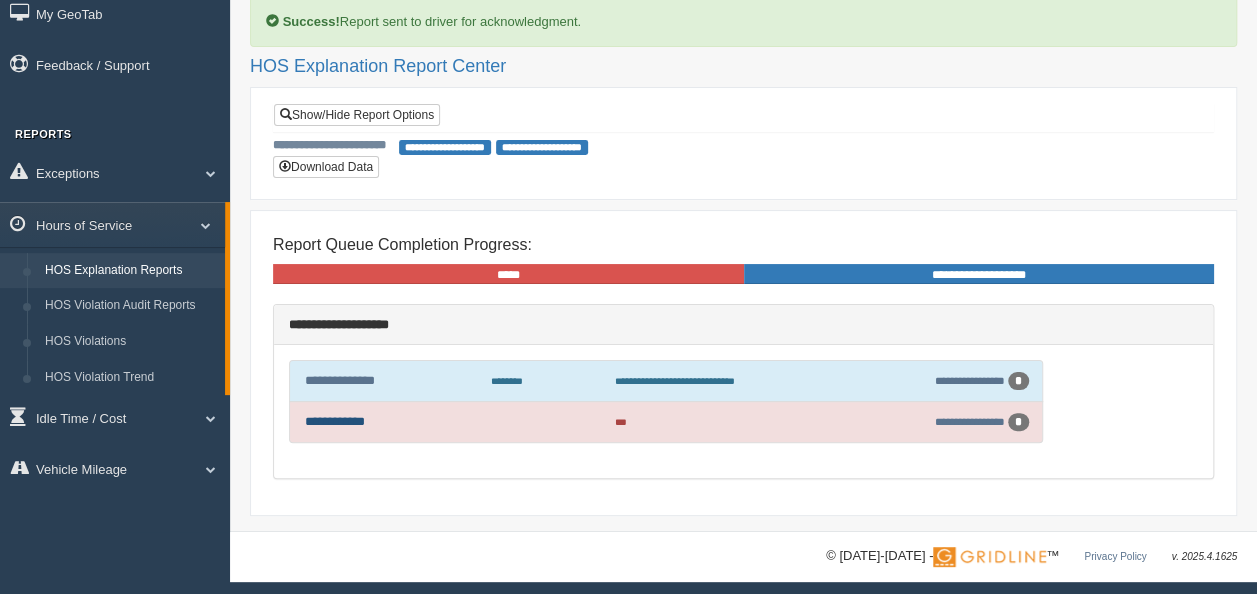 click on "**********" at bounding box center [335, 421] 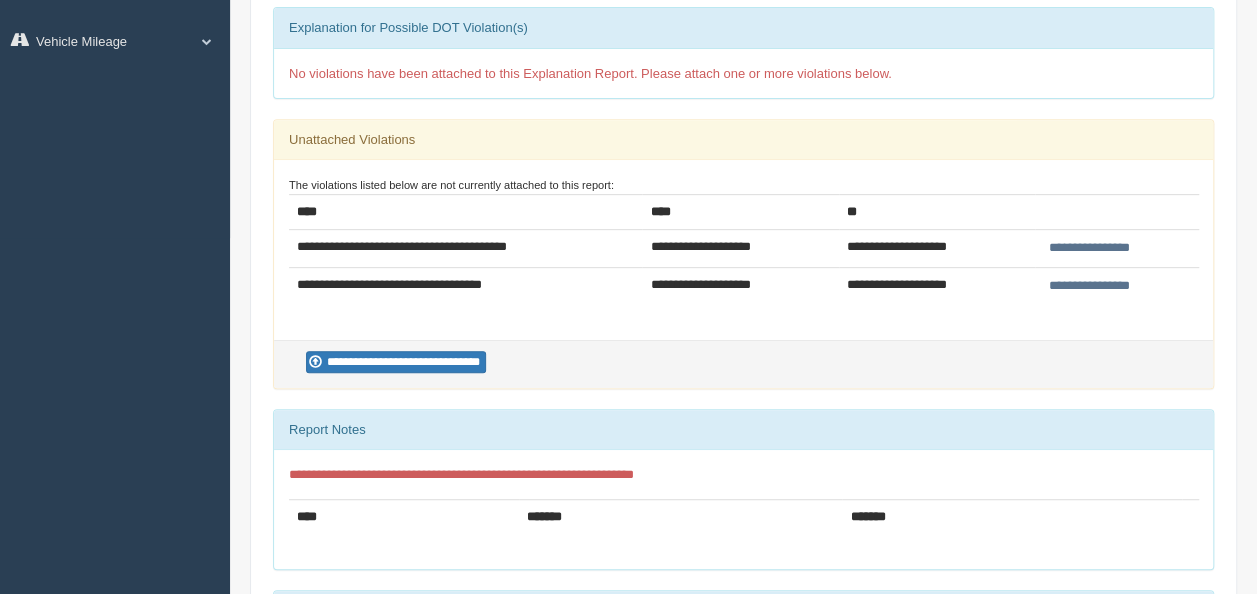 scroll, scrollTop: 307, scrollLeft: 0, axis: vertical 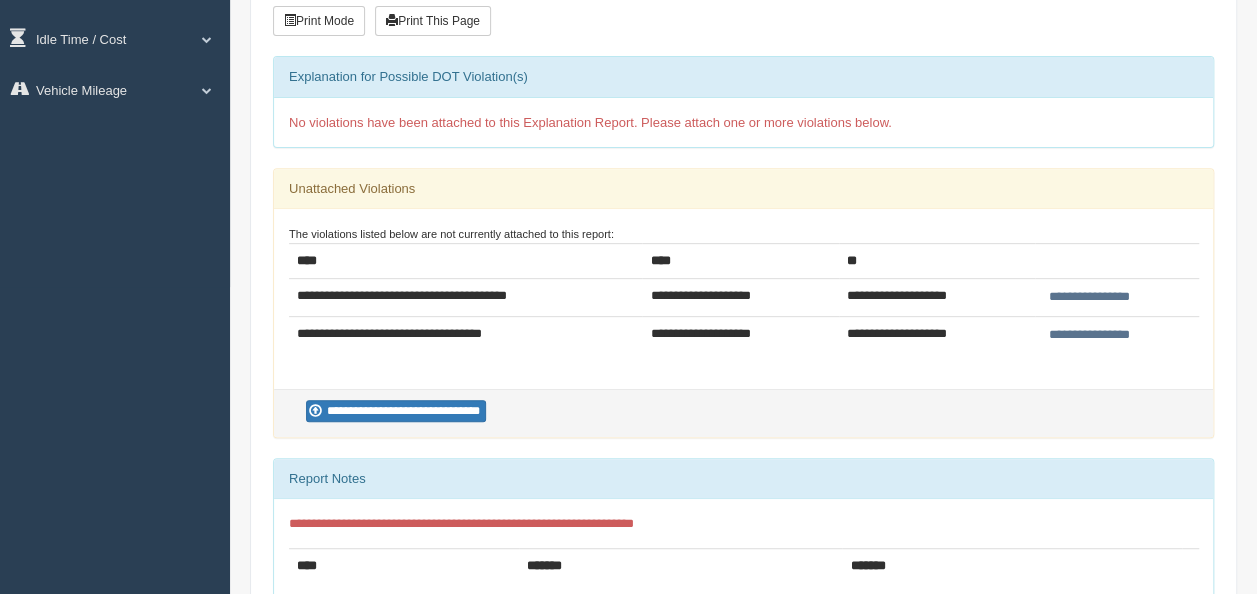 click on "**********" at bounding box center [1089, 297] 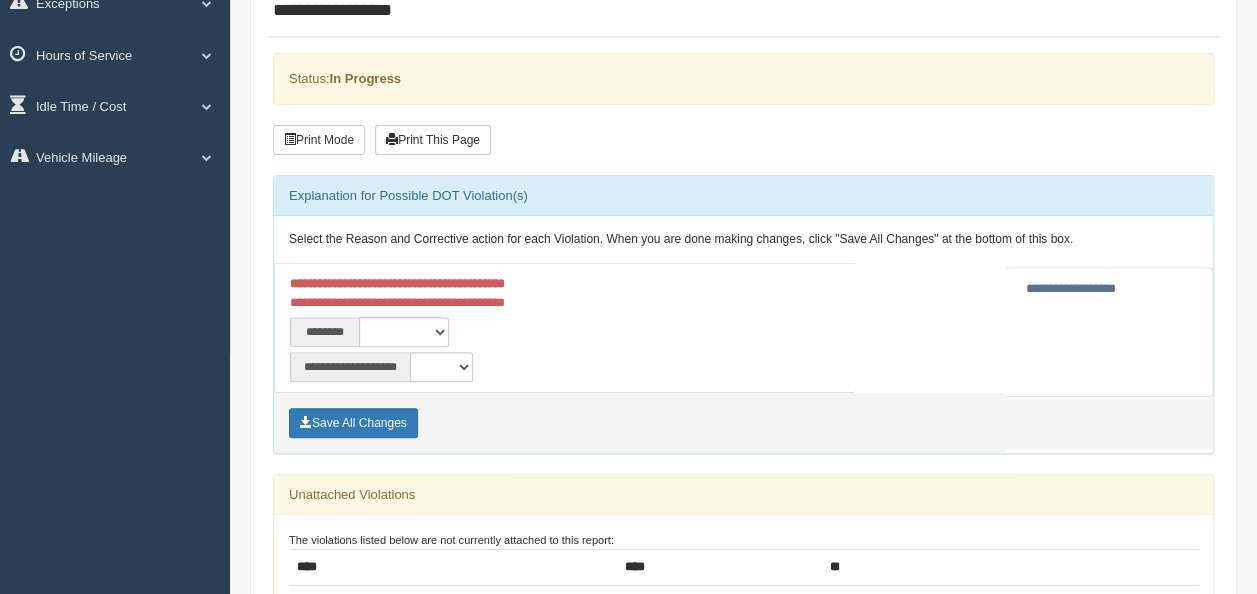 scroll, scrollTop: 300, scrollLeft: 0, axis: vertical 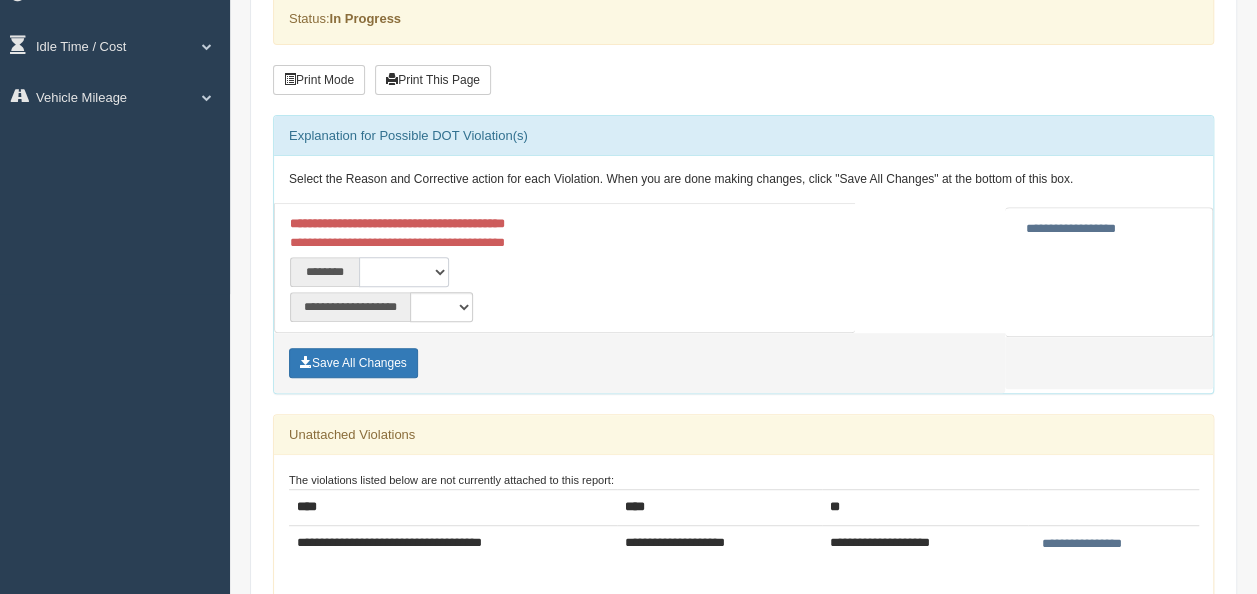click on "**********" at bounding box center [404, 272] 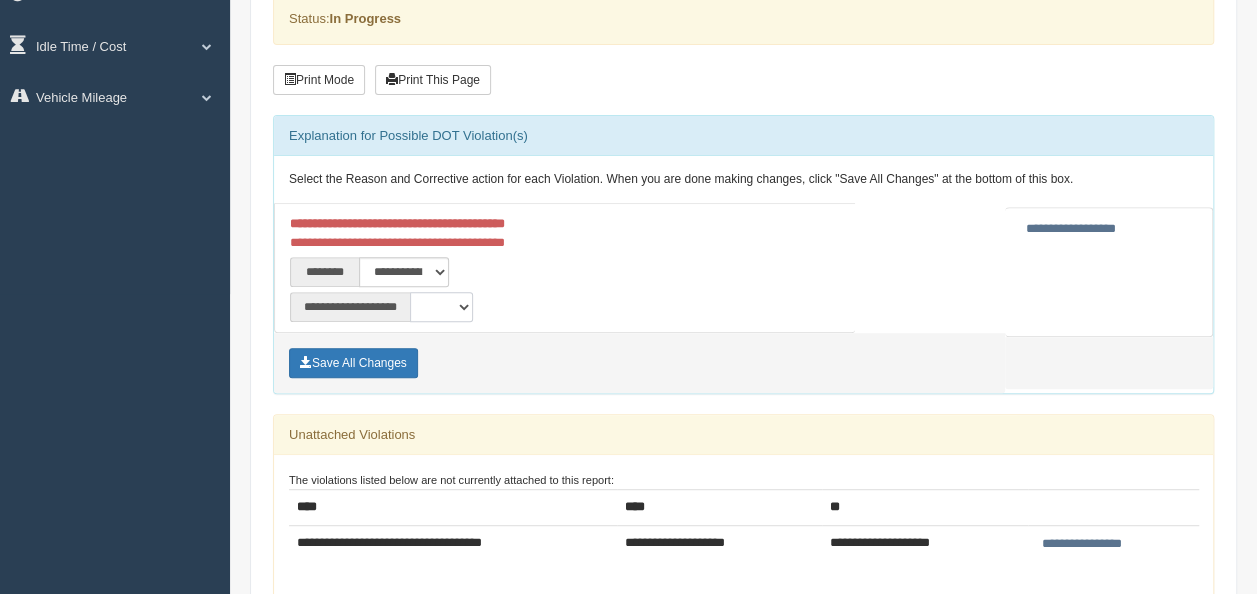 click on "**********" at bounding box center [441, 307] 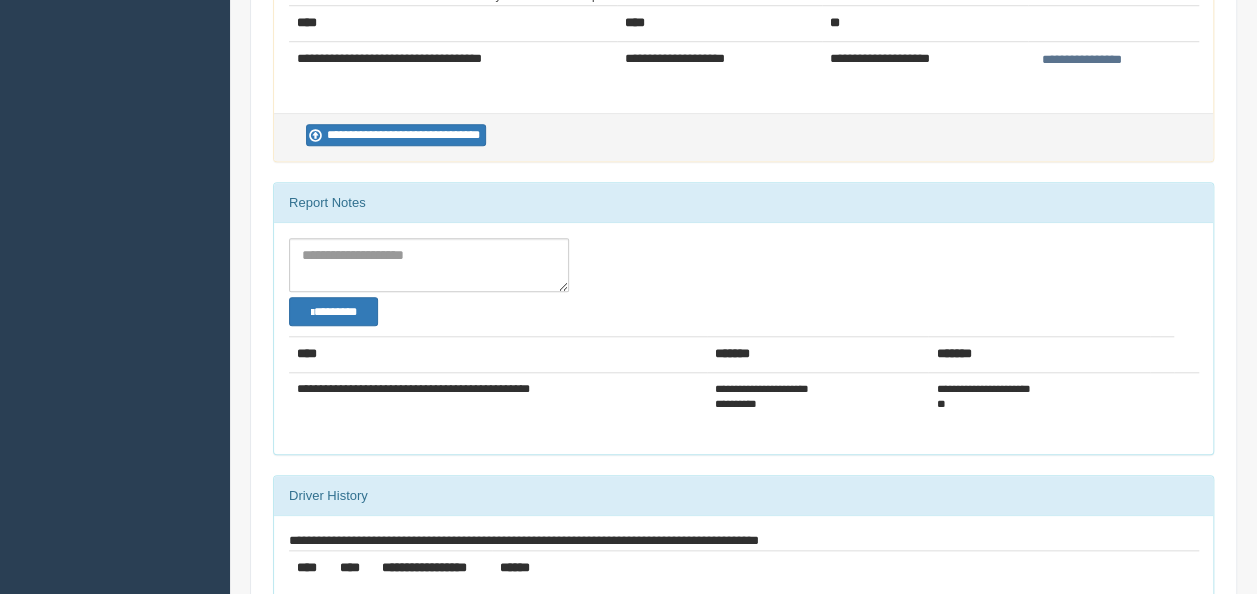 scroll, scrollTop: 619, scrollLeft: 0, axis: vertical 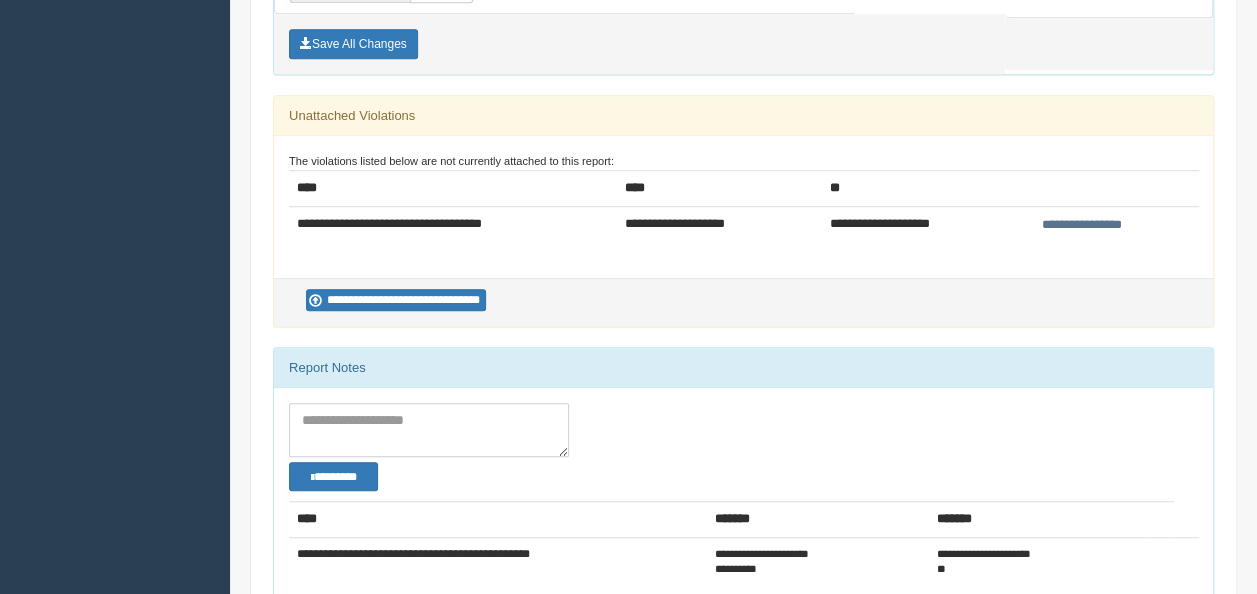 click at bounding box center [429, 430] 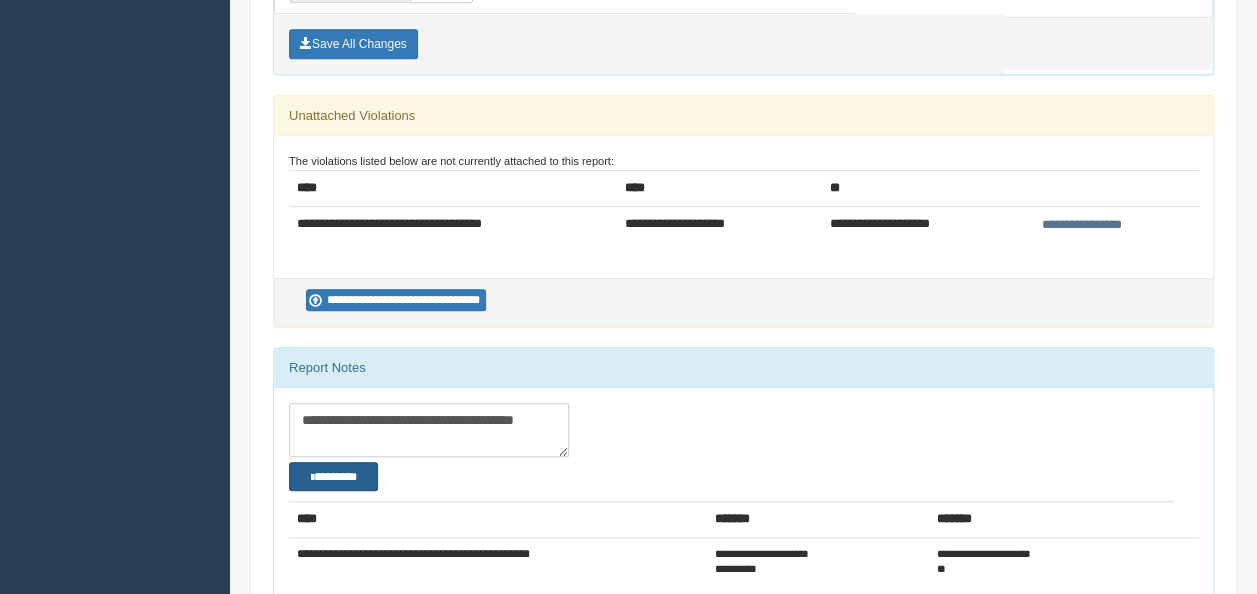 type on "**********" 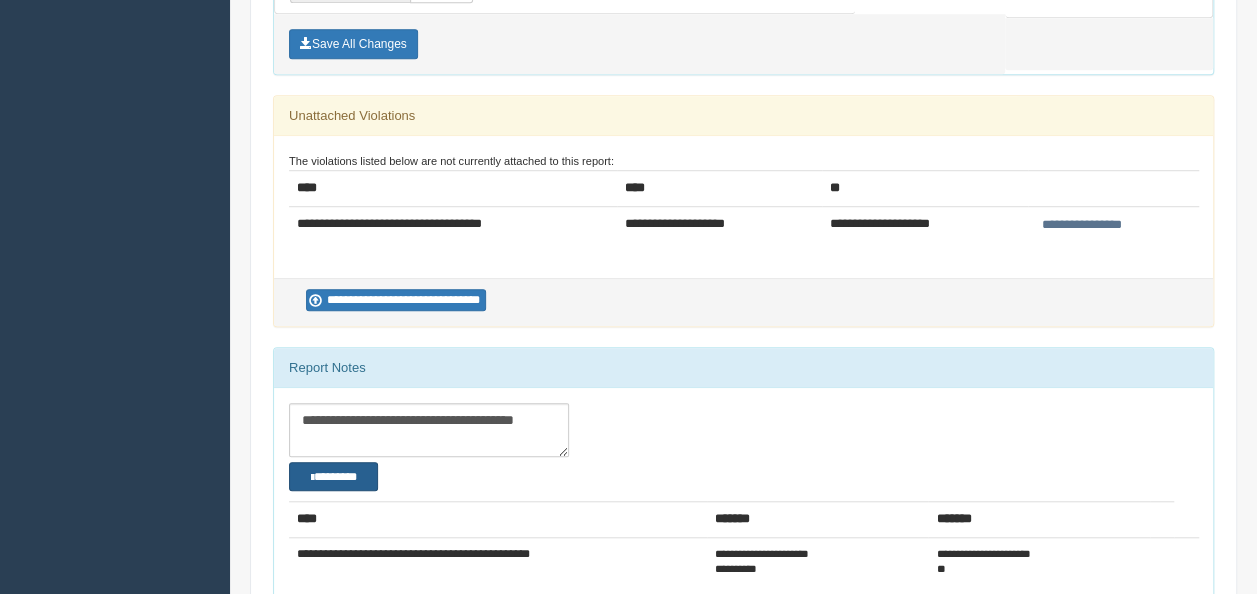click on "********" at bounding box center [333, 476] 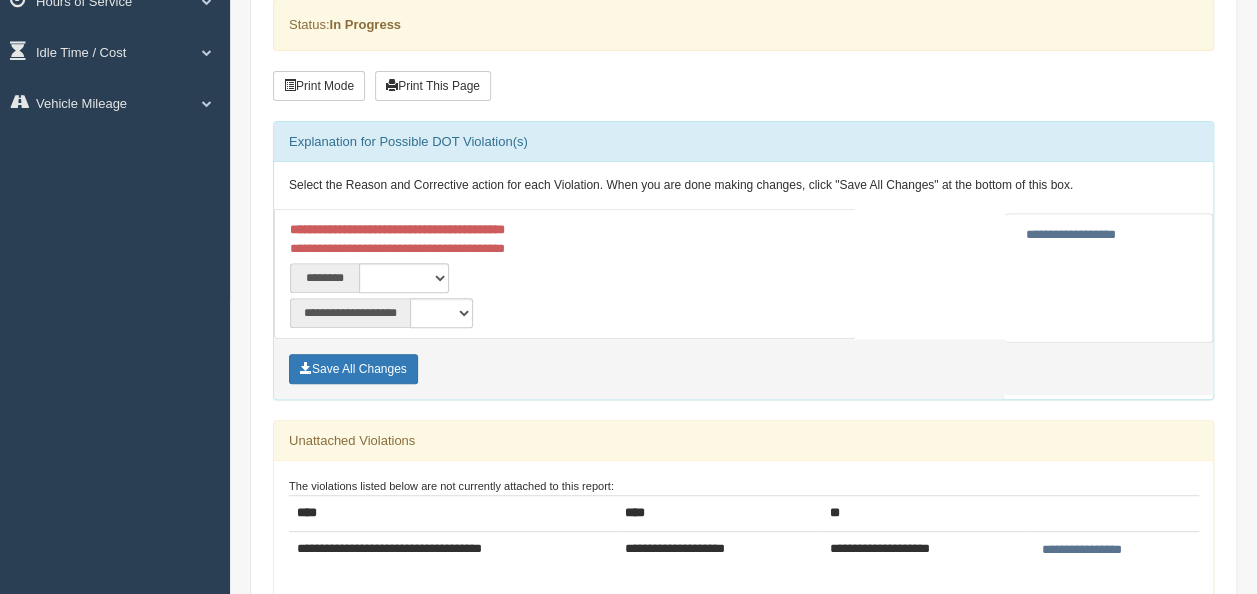 scroll, scrollTop: 300, scrollLeft: 0, axis: vertical 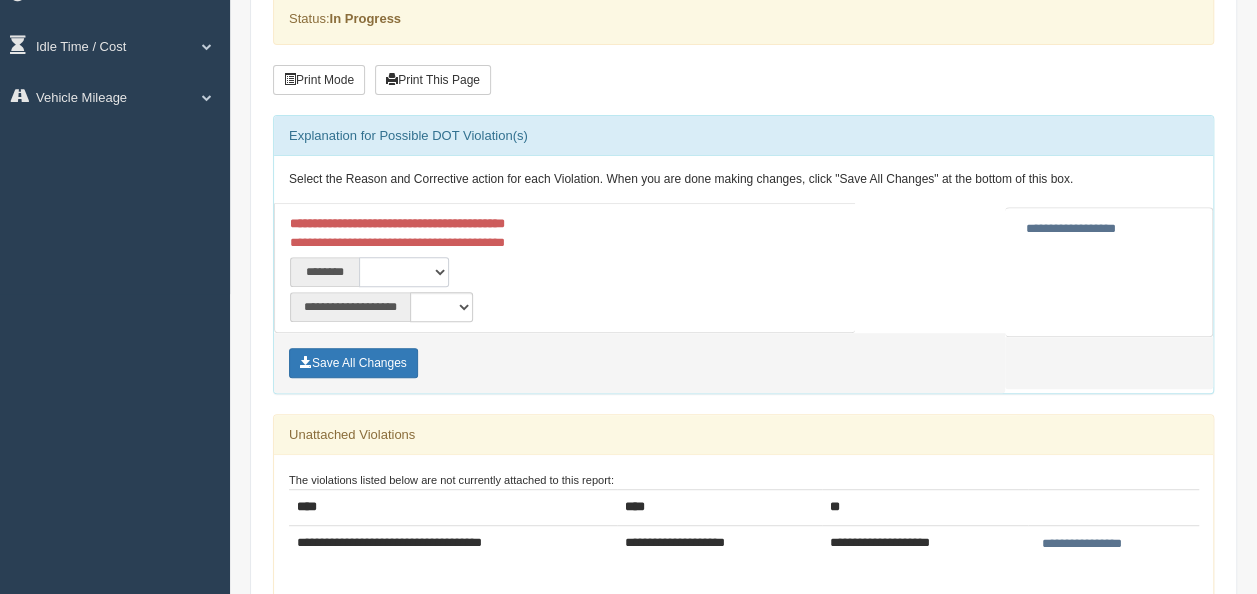 click on "**********" at bounding box center (404, 272) 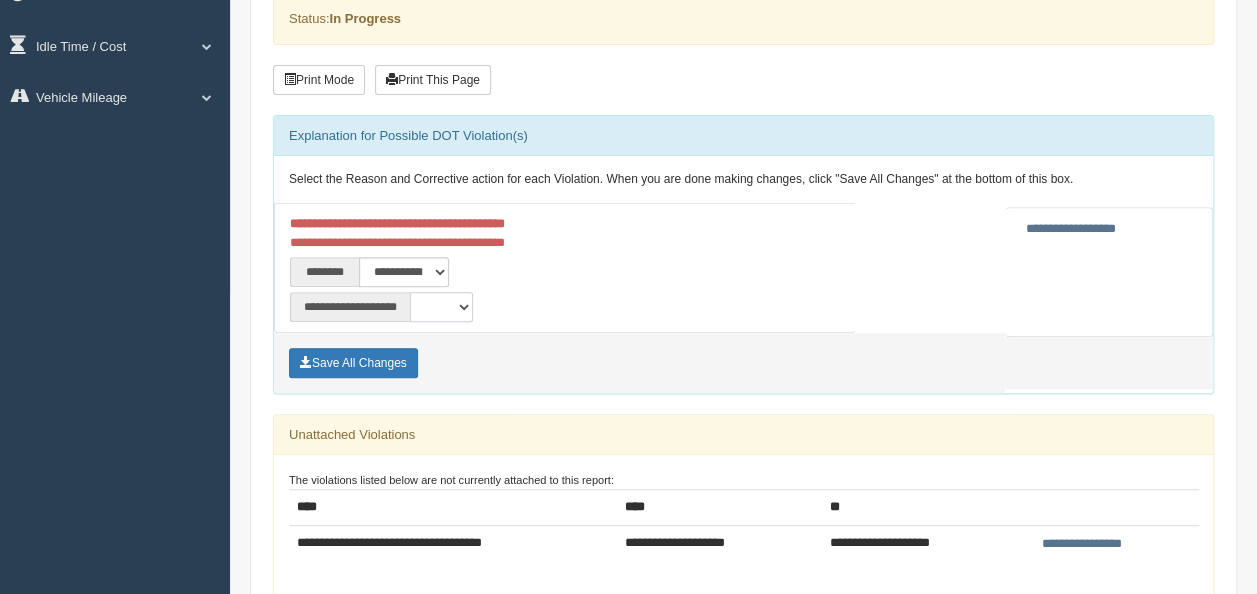 click on "**********" at bounding box center [441, 307] 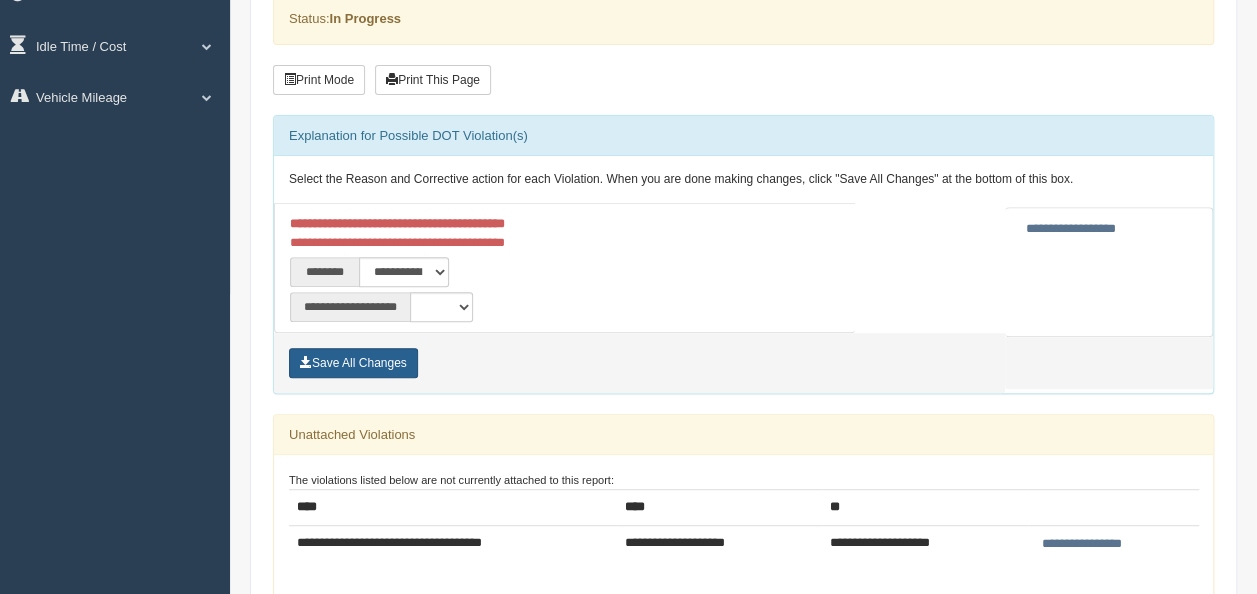 click on "Save All Changes" at bounding box center (353, 363) 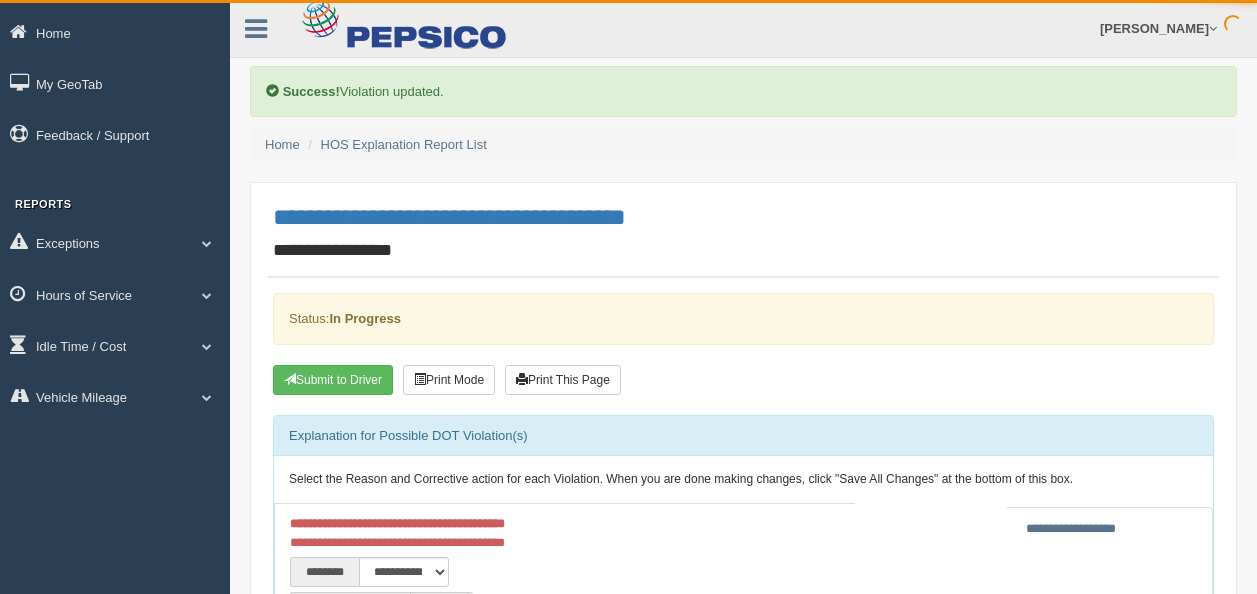 scroll, scrollTop: 0, scrollLeft: 0, axis: both 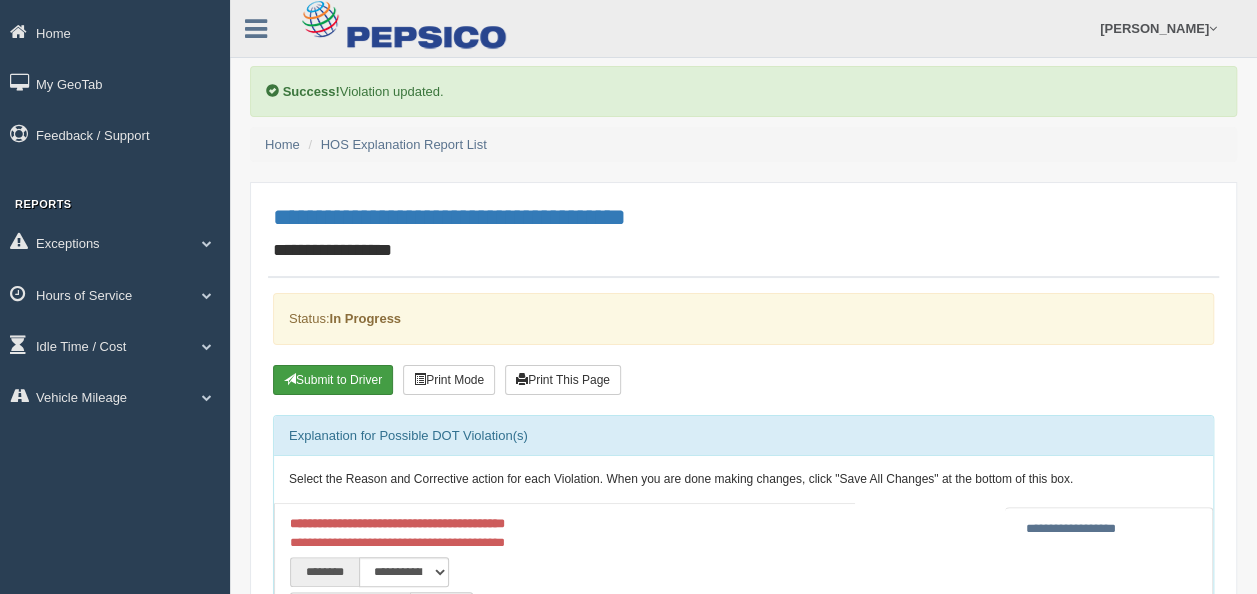 click on "Submit to Driver" at bounding box center (333, 380) 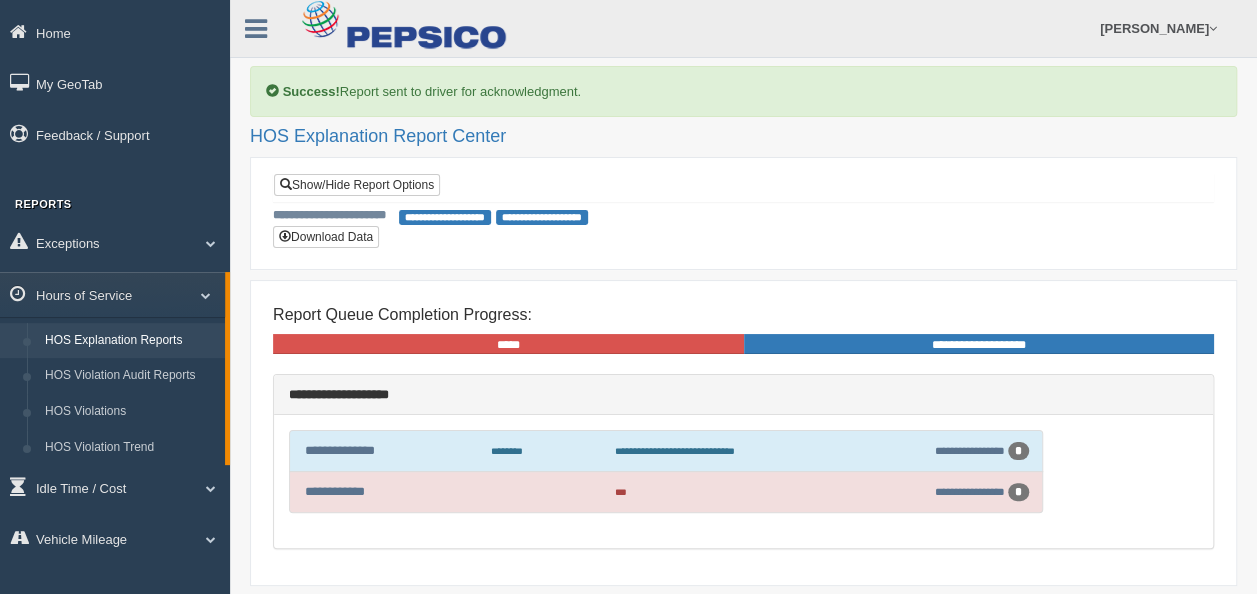 scroll, scrollTop: 70, scrollLeft: 0, axis: vertical 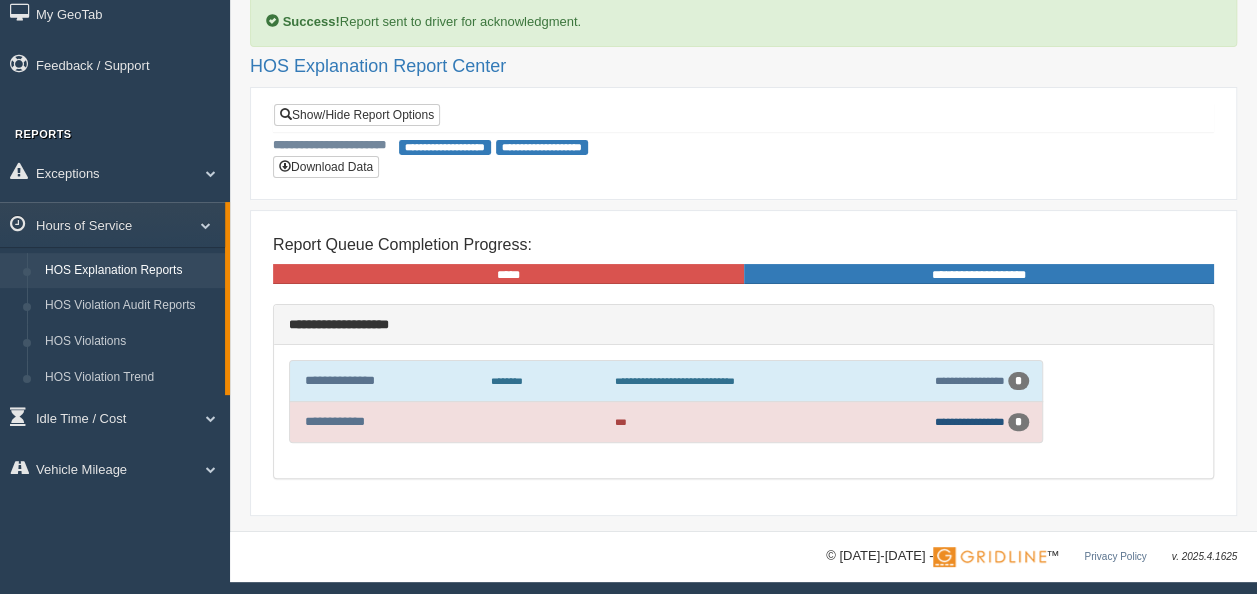 click on "**********" at bounding box center (970, 421) 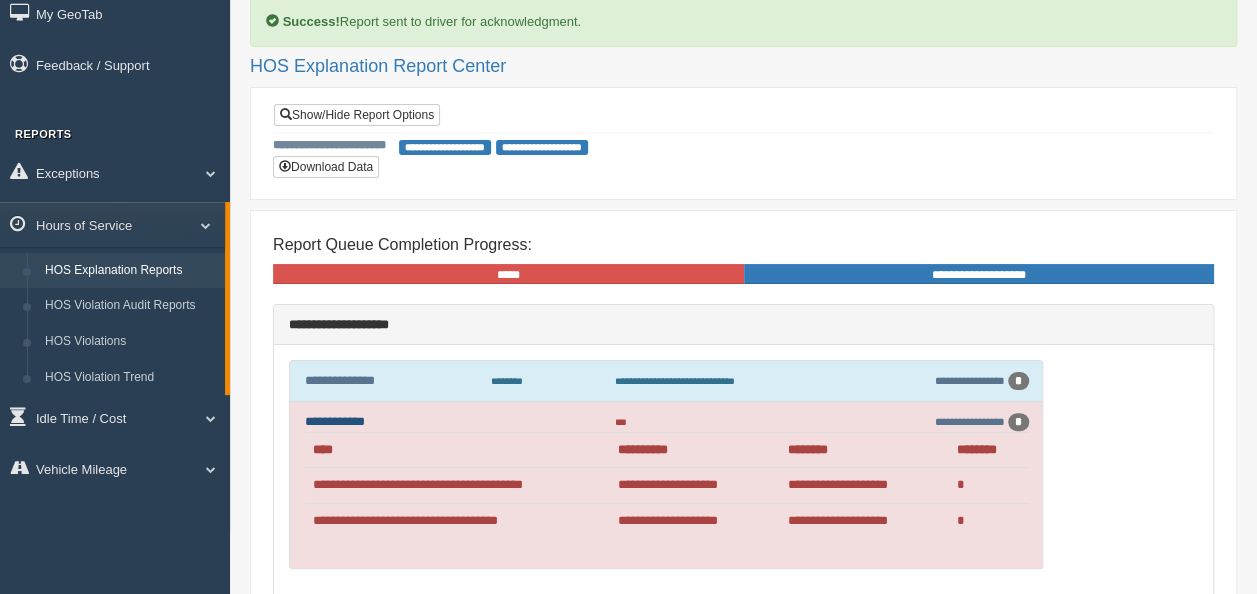 click on "**********" at bounding box center [335, 421] 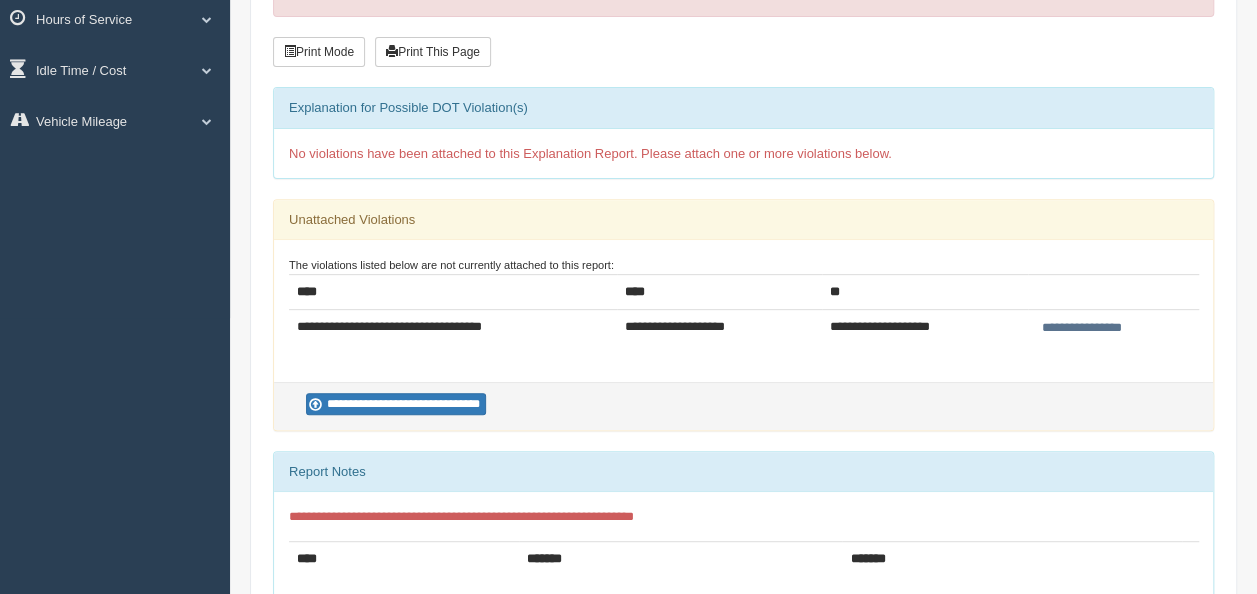 scroll, scrollTop: 380, scrollLeft: 0, axis: vertical 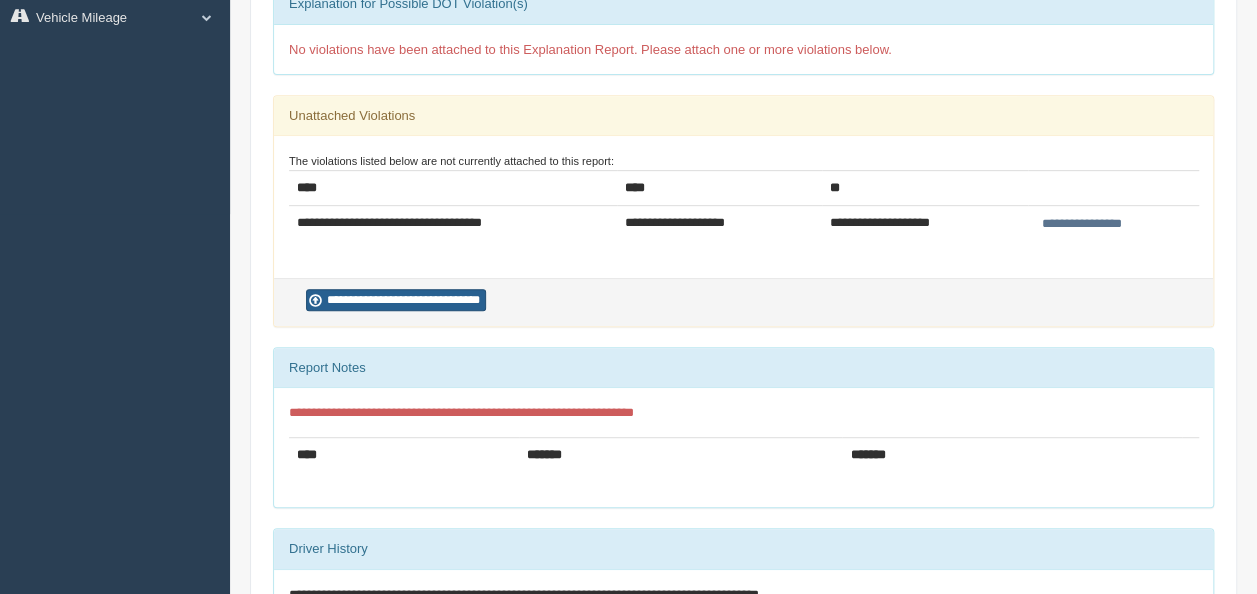 click on "**********" at bounding box center (396, 300) 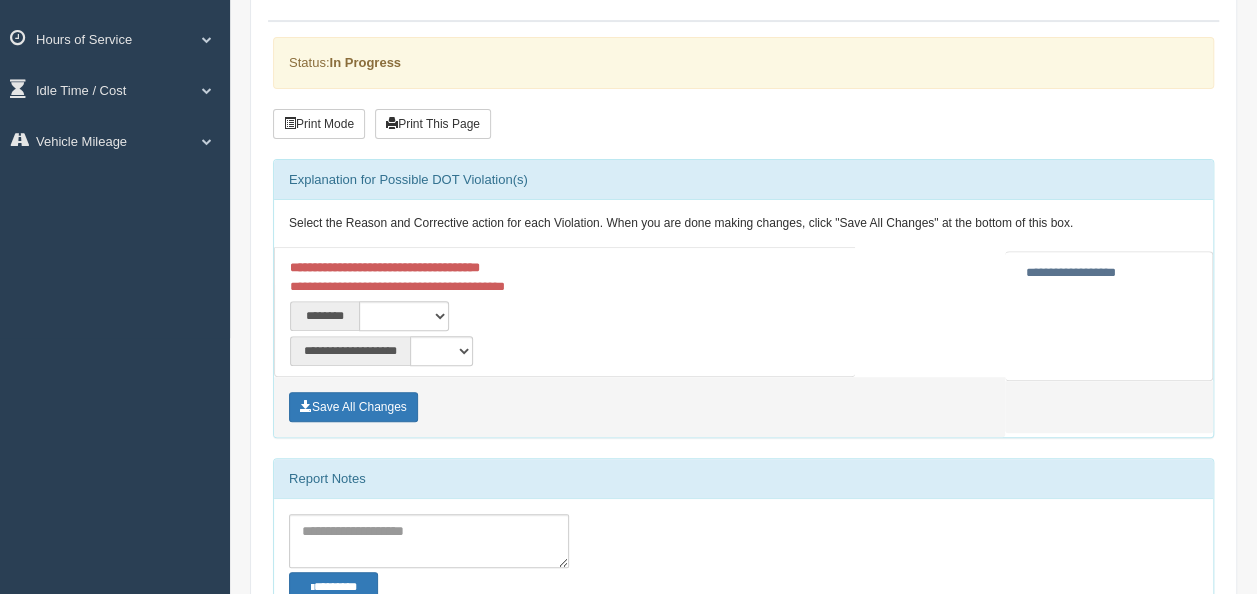 scroll, scrollTop: 300, scrollLeft: 0, axis: vertical 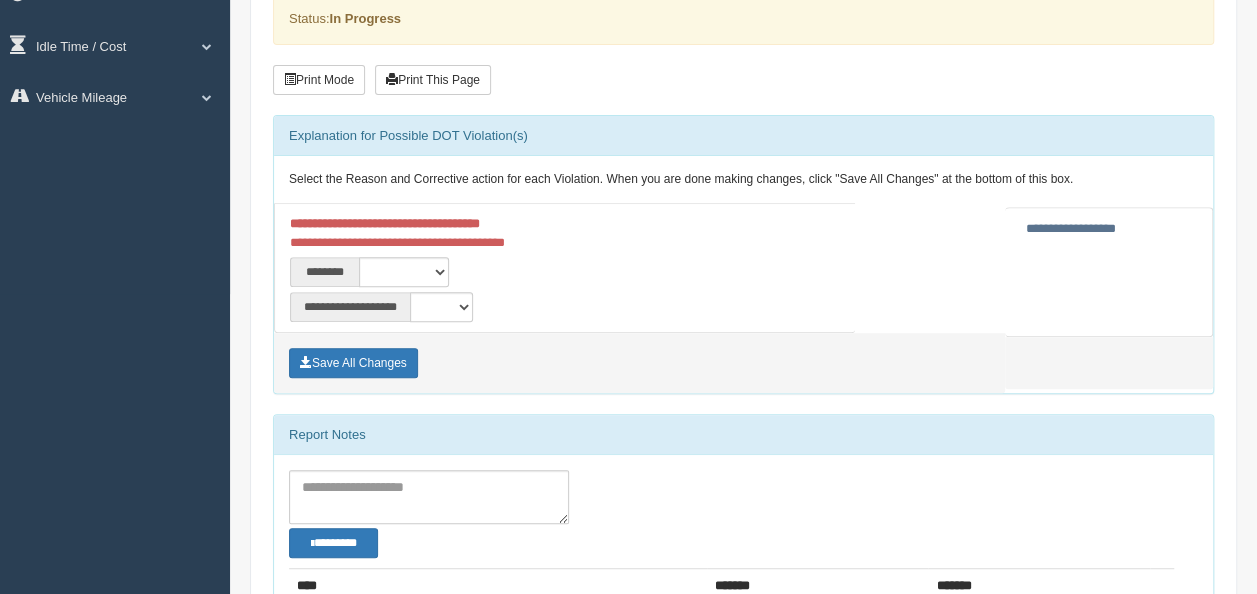 click on "**********" at bounding box center (565, 304) 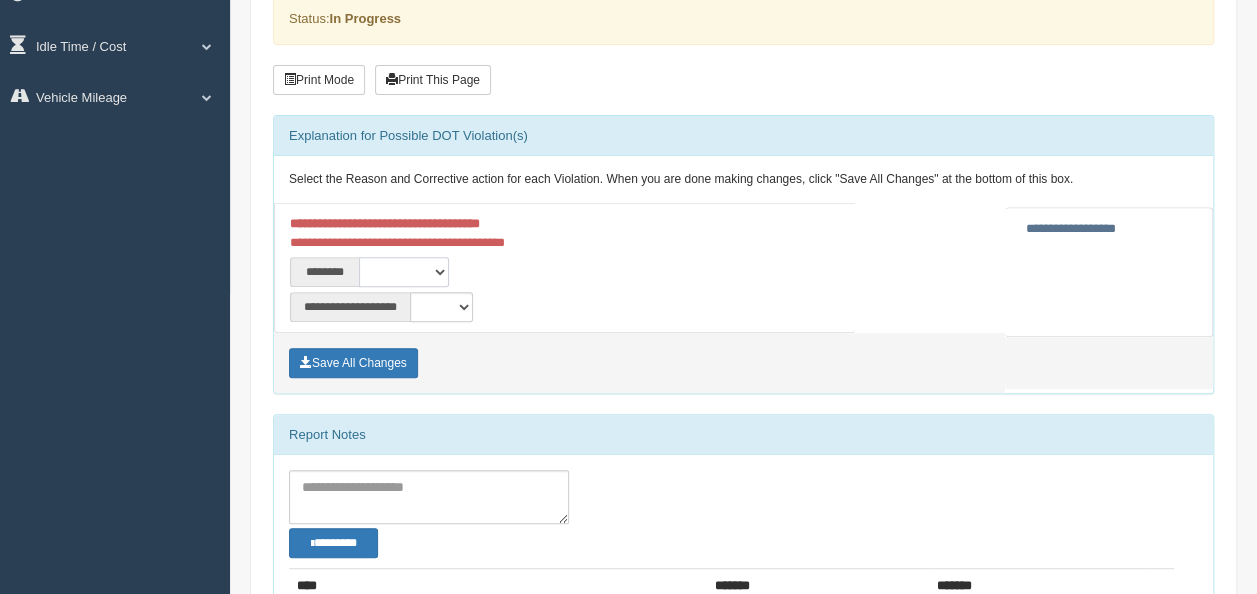 click on "**********" at bounding box center (404, 272) 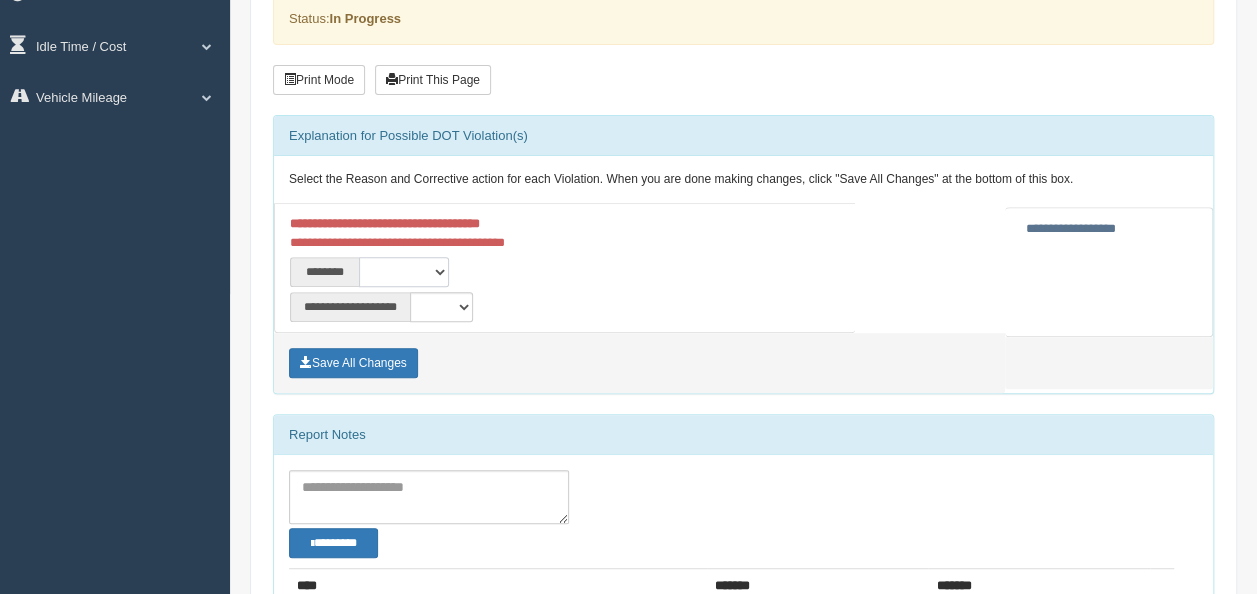select on "****" 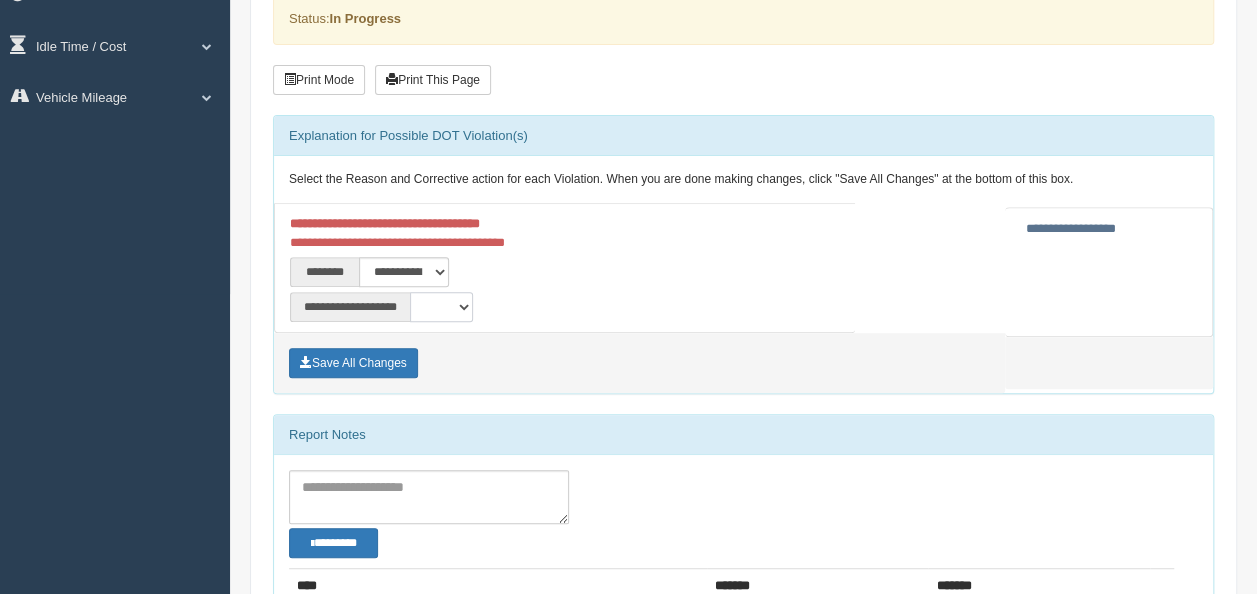 click on "**********" at bounding box center (441, 307) 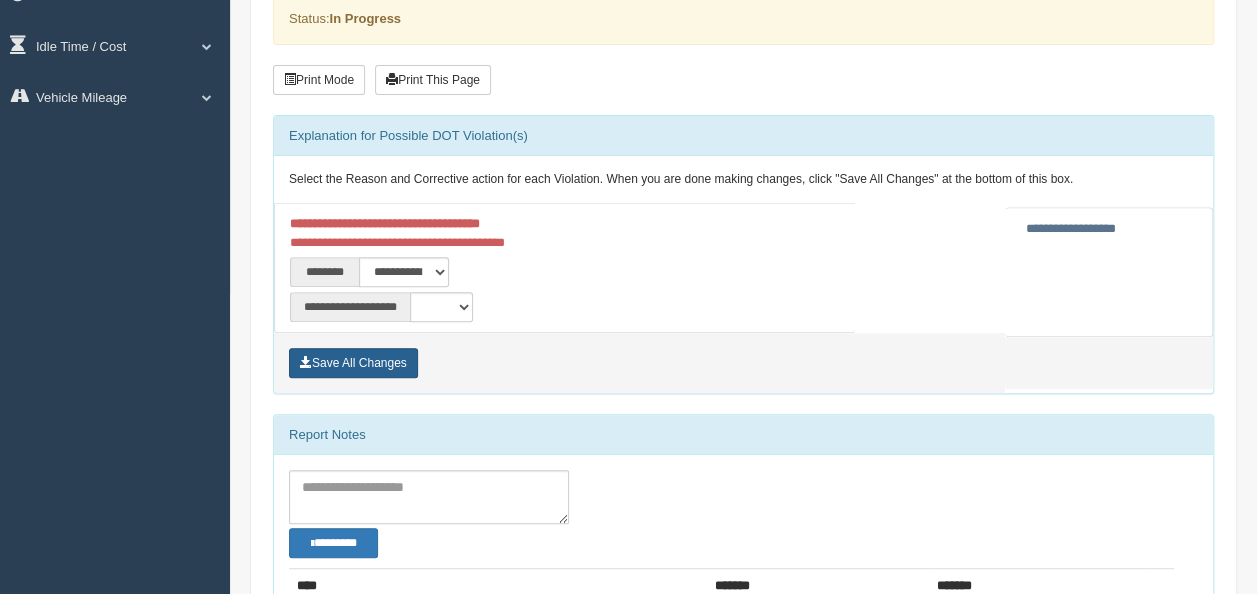 click on "Save All Changes" at bounding box center (353, 363) 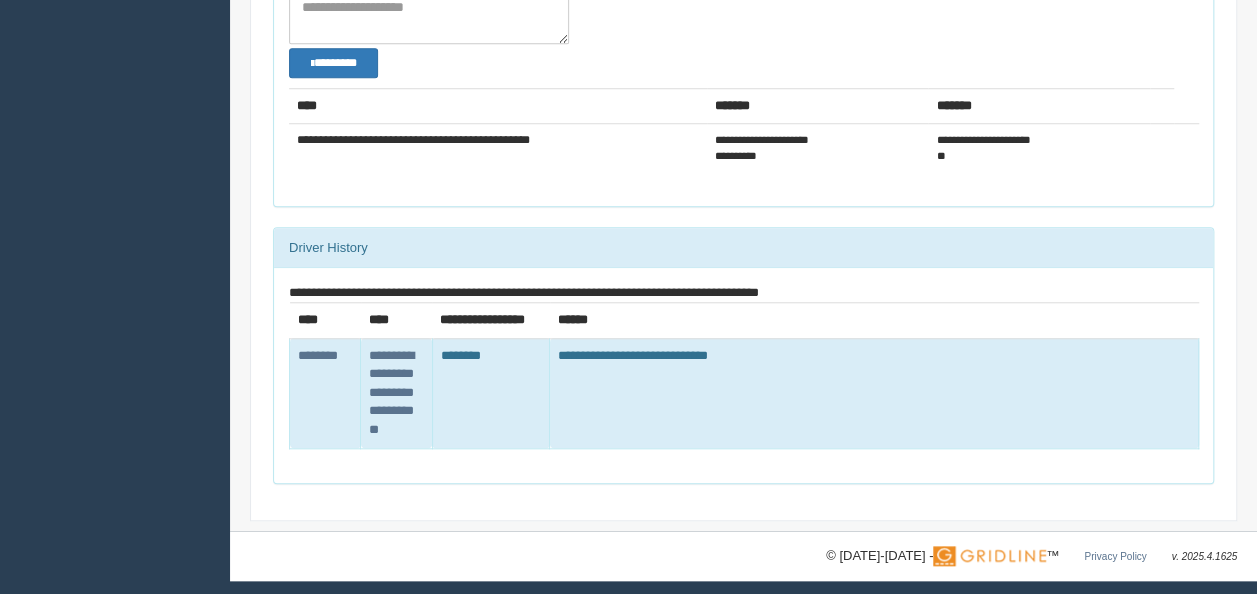 scroll, scrollTop: 80, scrollLeft: 0, axis: vertical 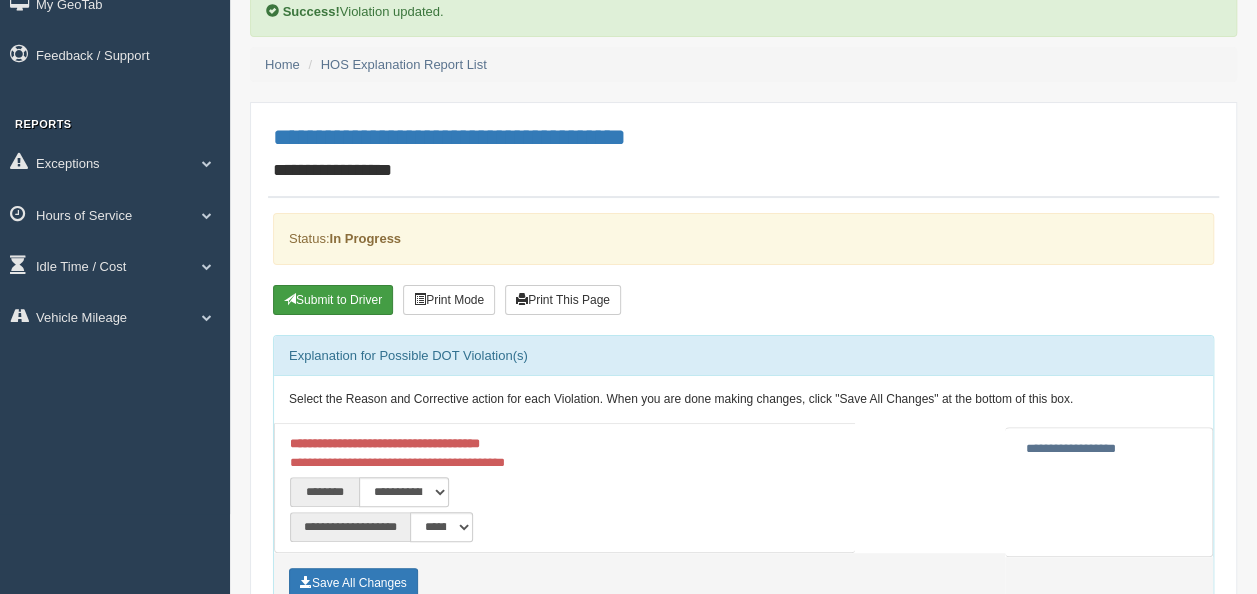 click on "Submit to Driver" at bounding box center (333, 300) 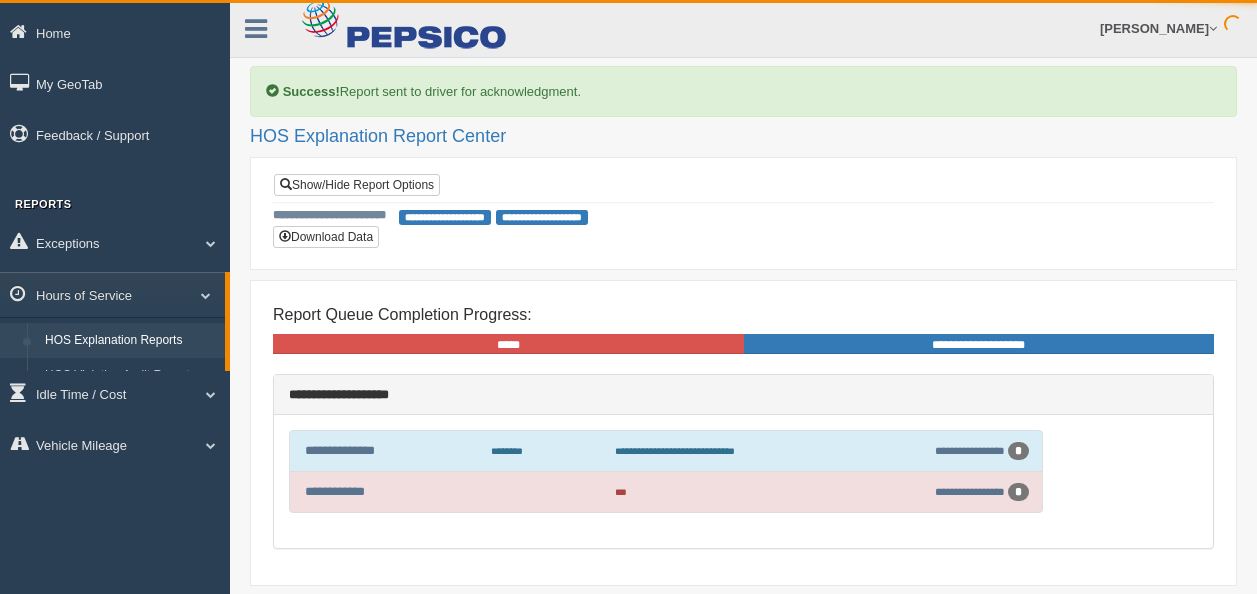 scroll, scrollTop: 0, scrollLeft: 0, axis: both 